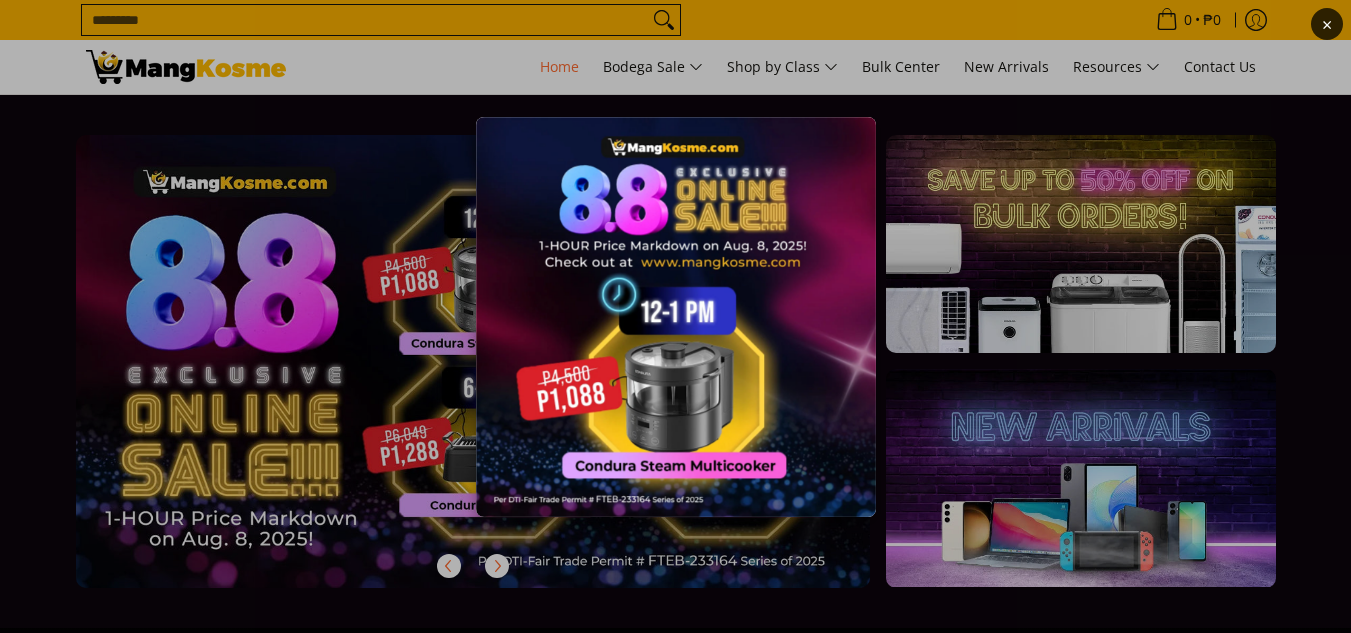 scroll, scrollTop: 0, scrollLeft: 0, axis: both 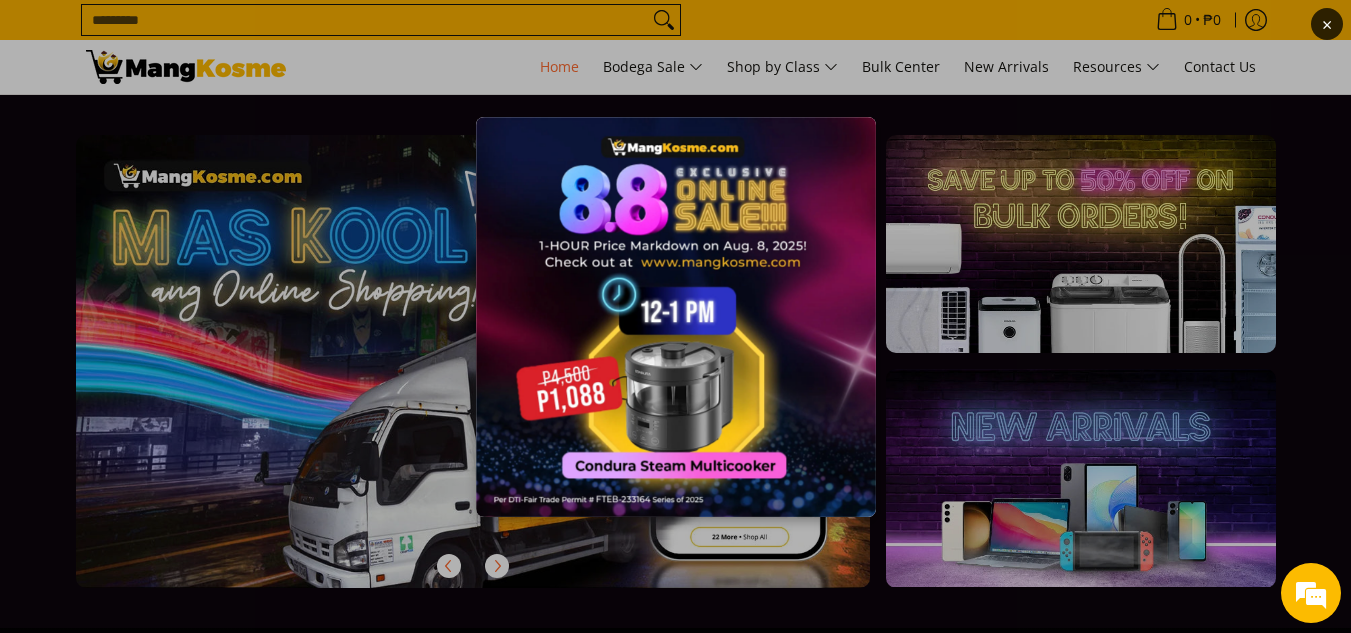 click at bounding box center (676, 317) 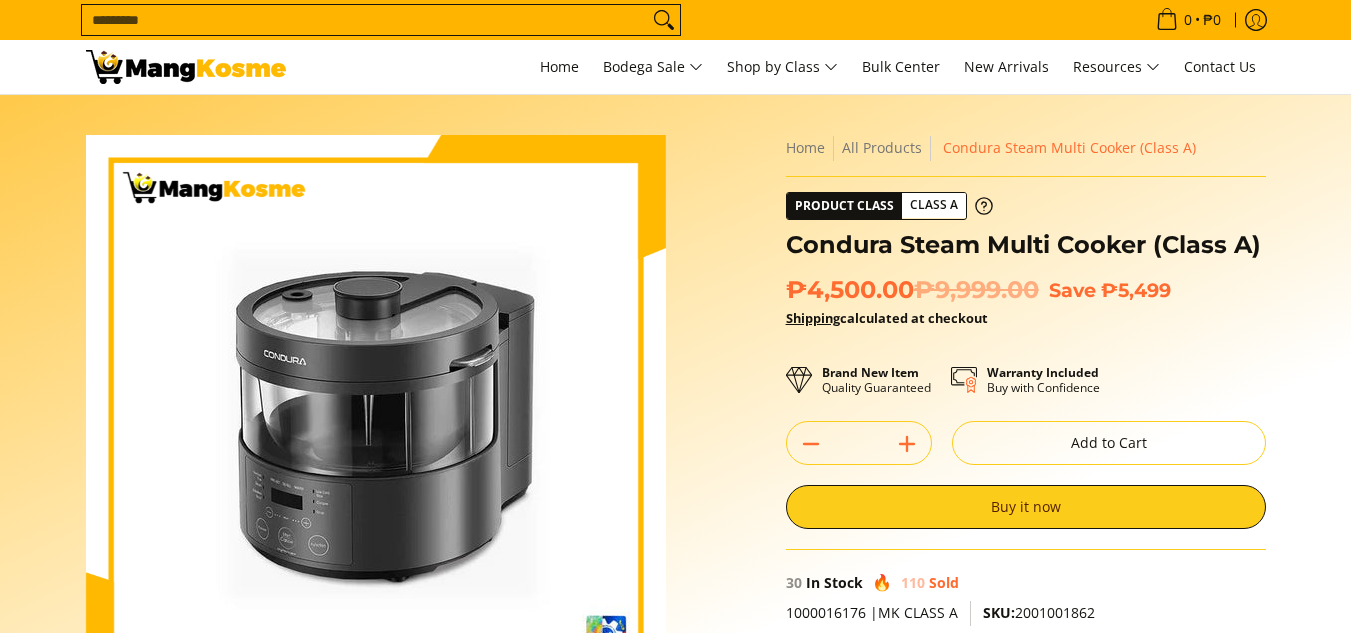 scroll, scrollTop: 0, scrollLeft: 0, axis: both 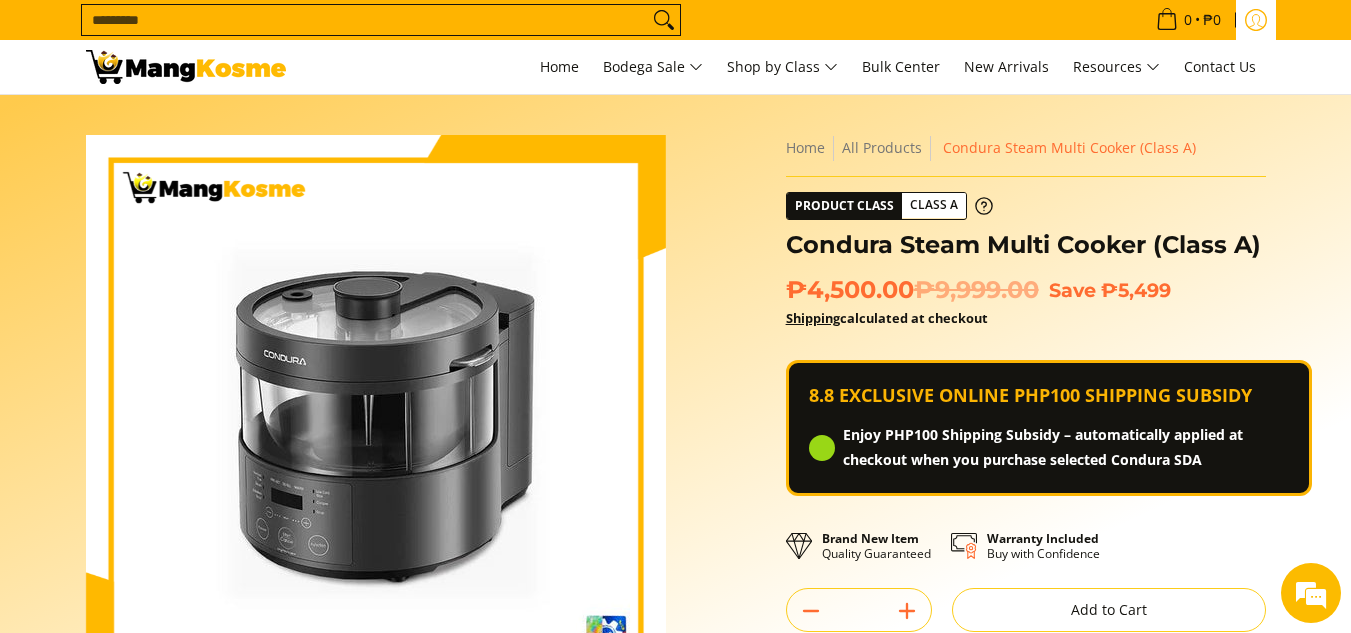 click 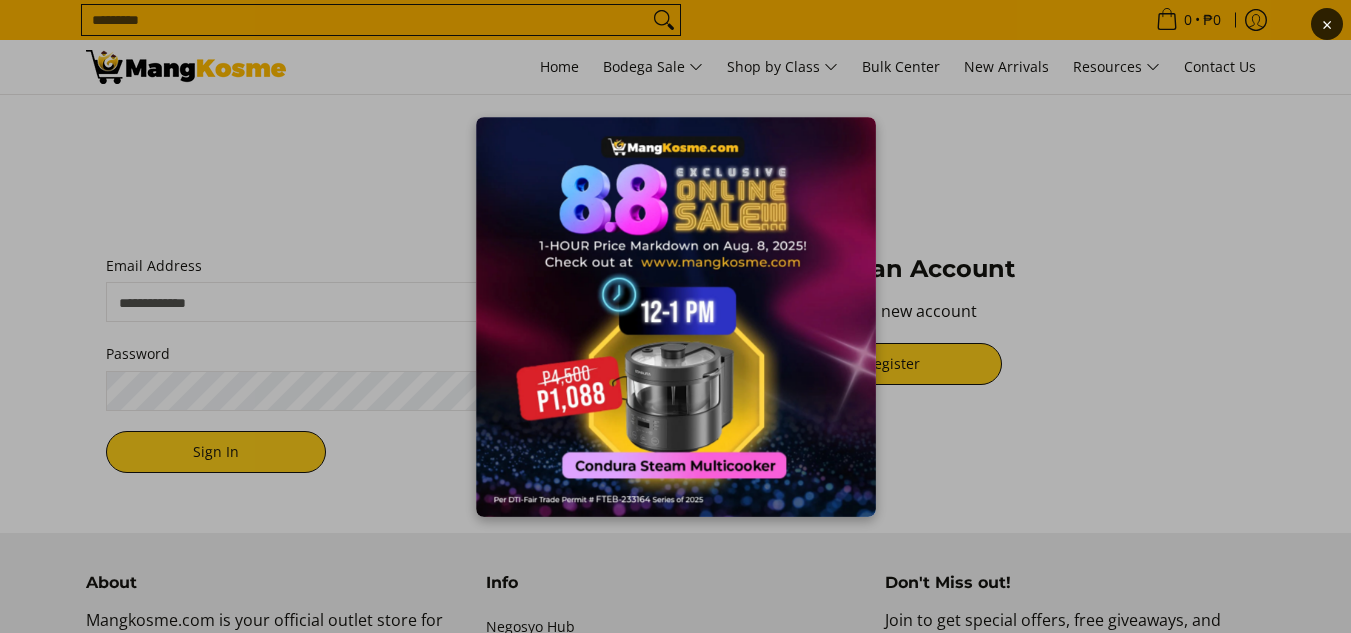 scroll, scrollTop: 0, scrollLeft: 0, axis: both 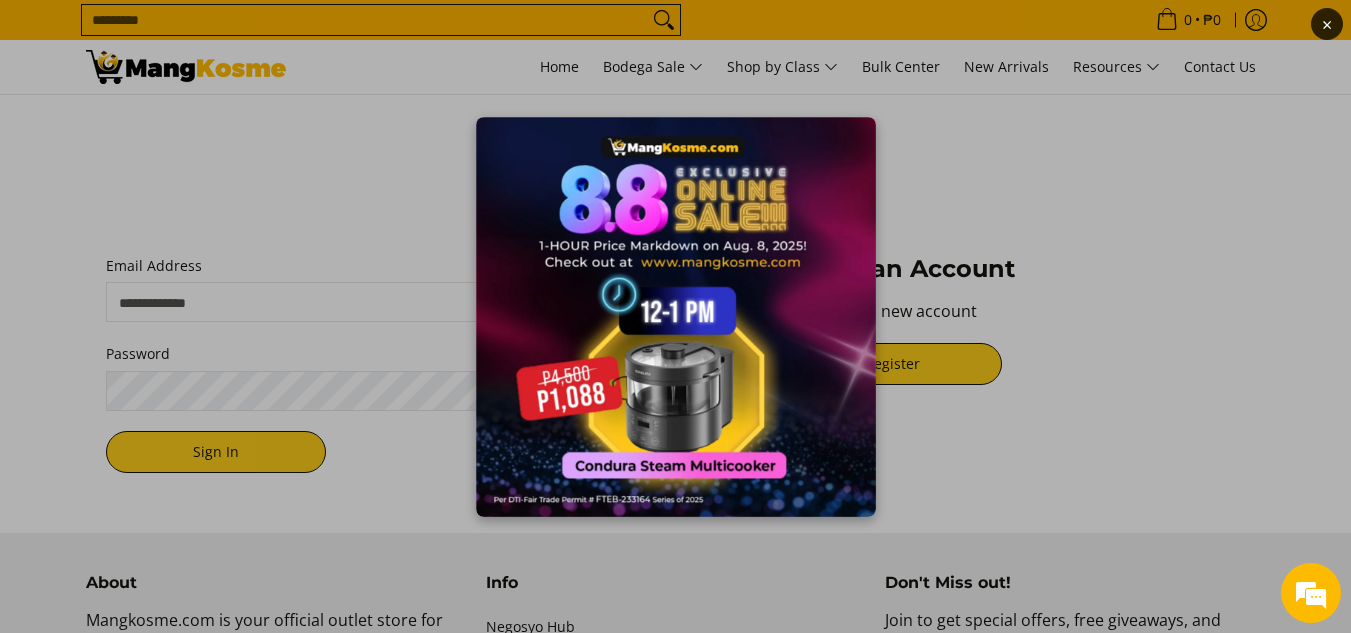 click on "×" at bounding box center (675, 316) 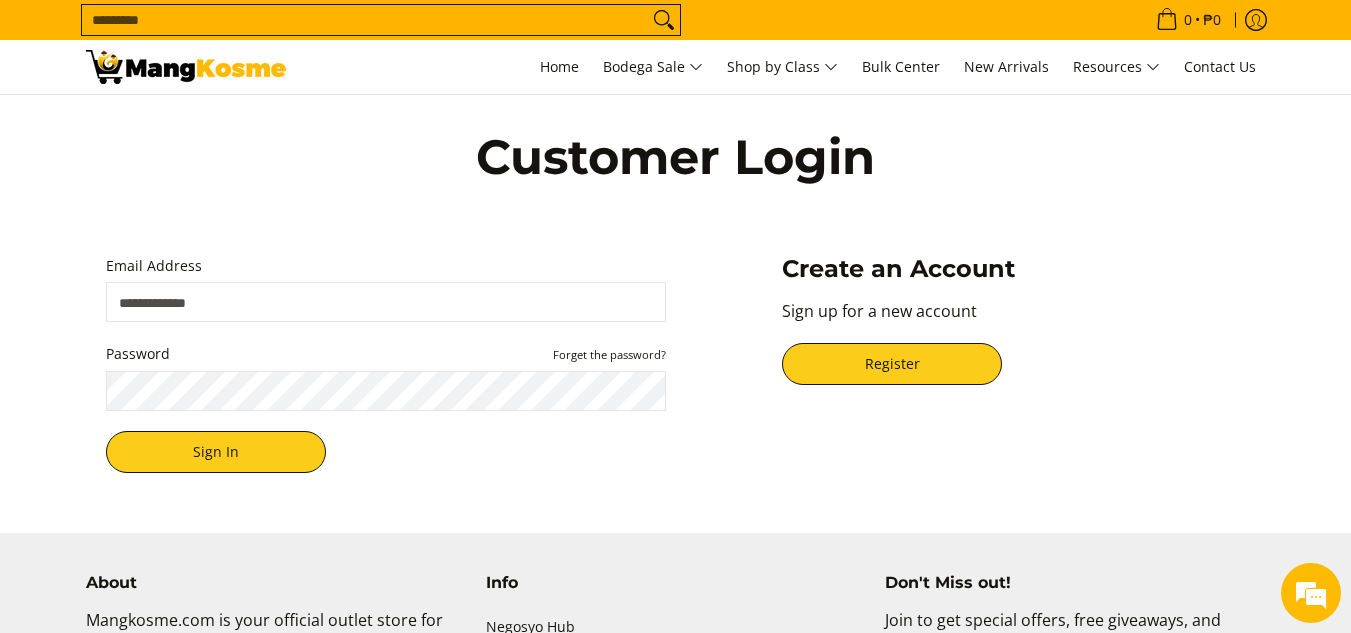 click on "Email Address" at bounding box center (386, 302) 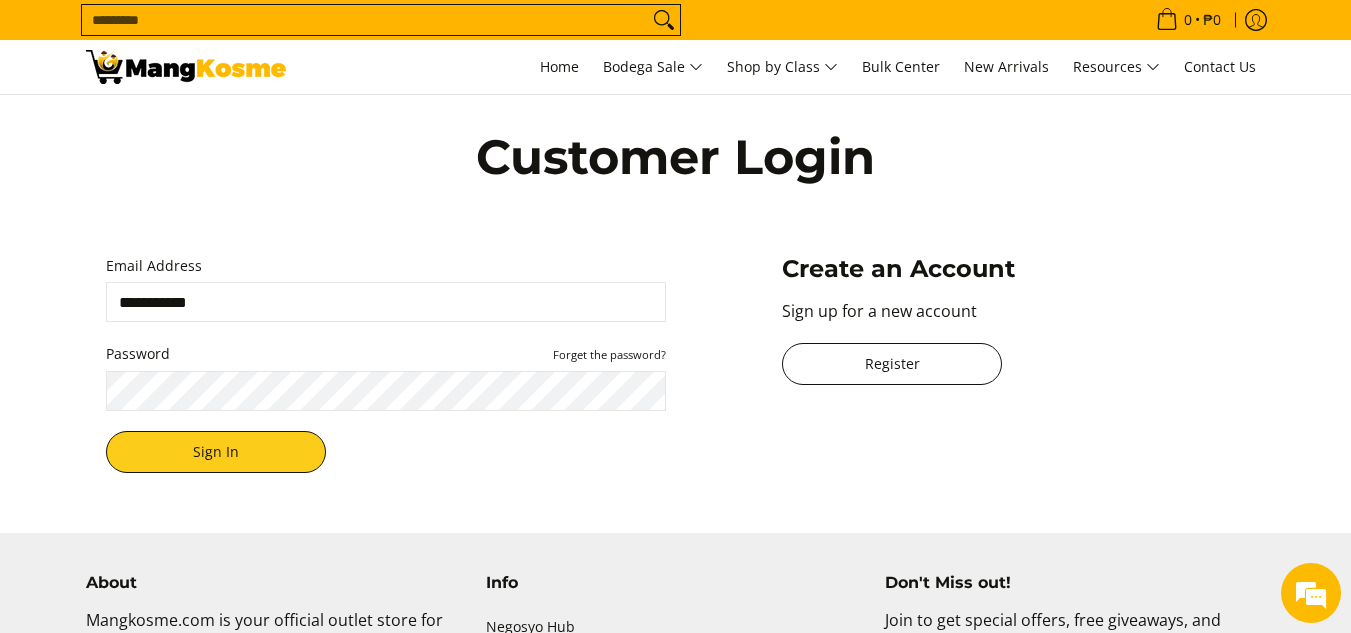 scroll, scrollTop: 0, scrollLeft: 0, axis: both 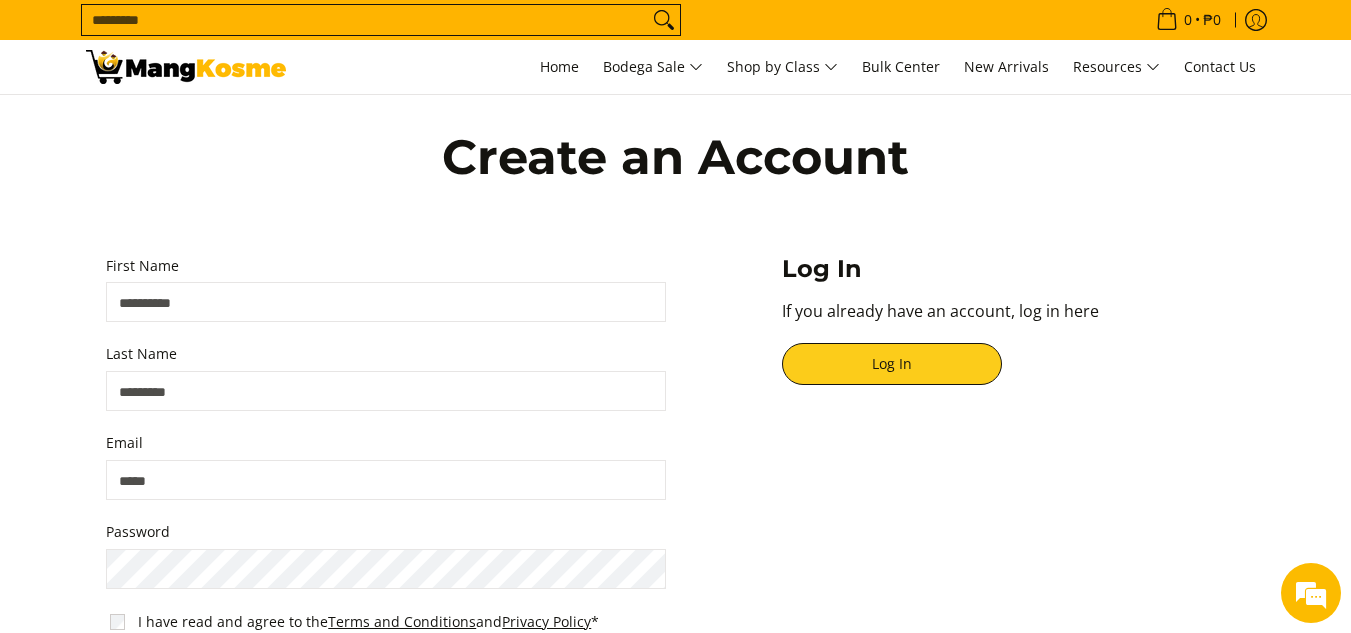 click on "First Name" at bounding box center (386, 302) 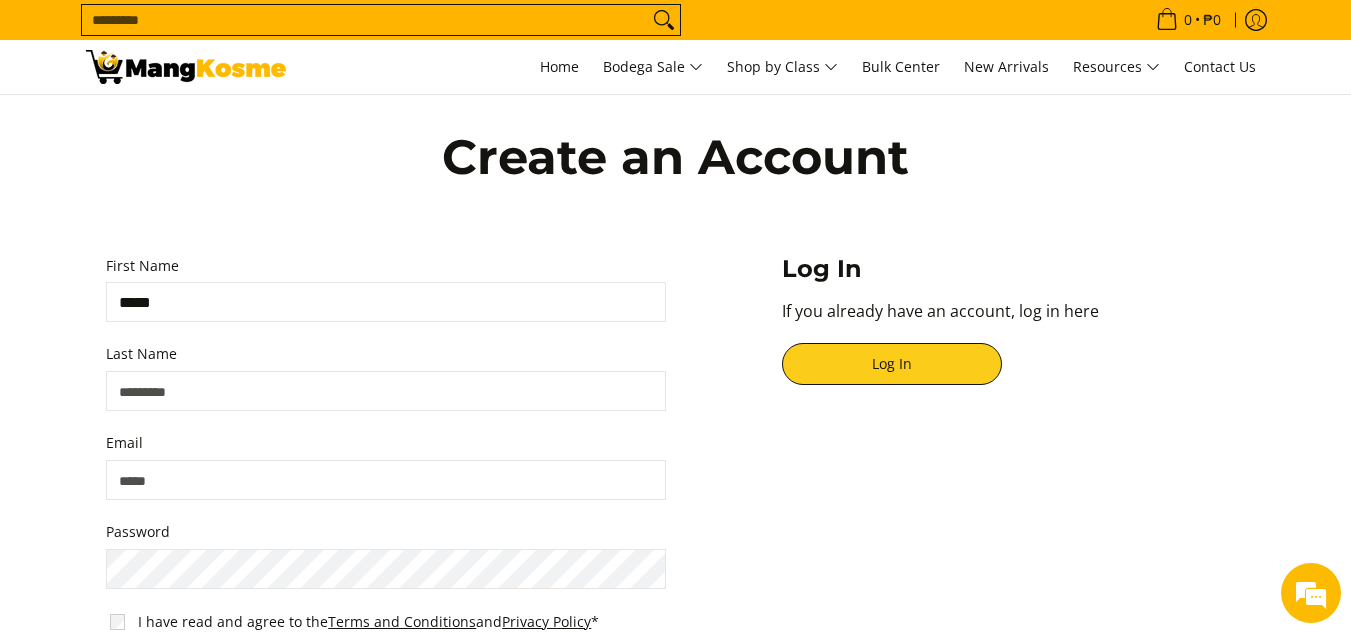 type on "*****" 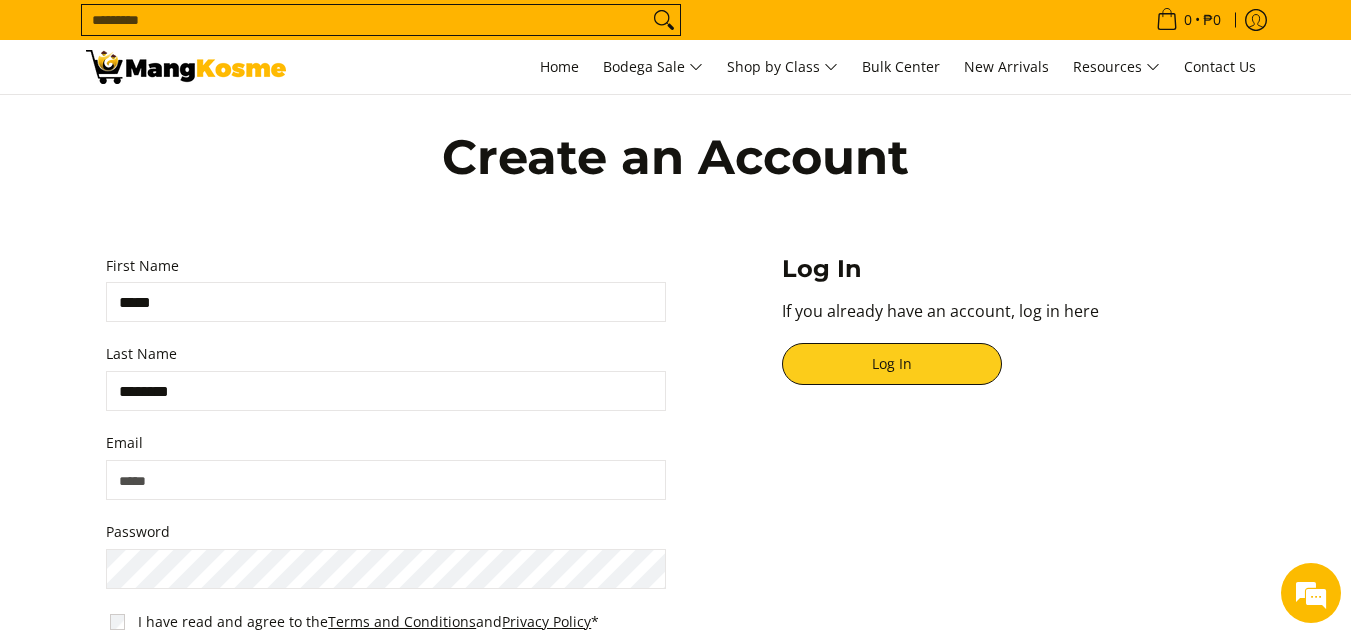 click on "********" at bounding box center (386, 391) 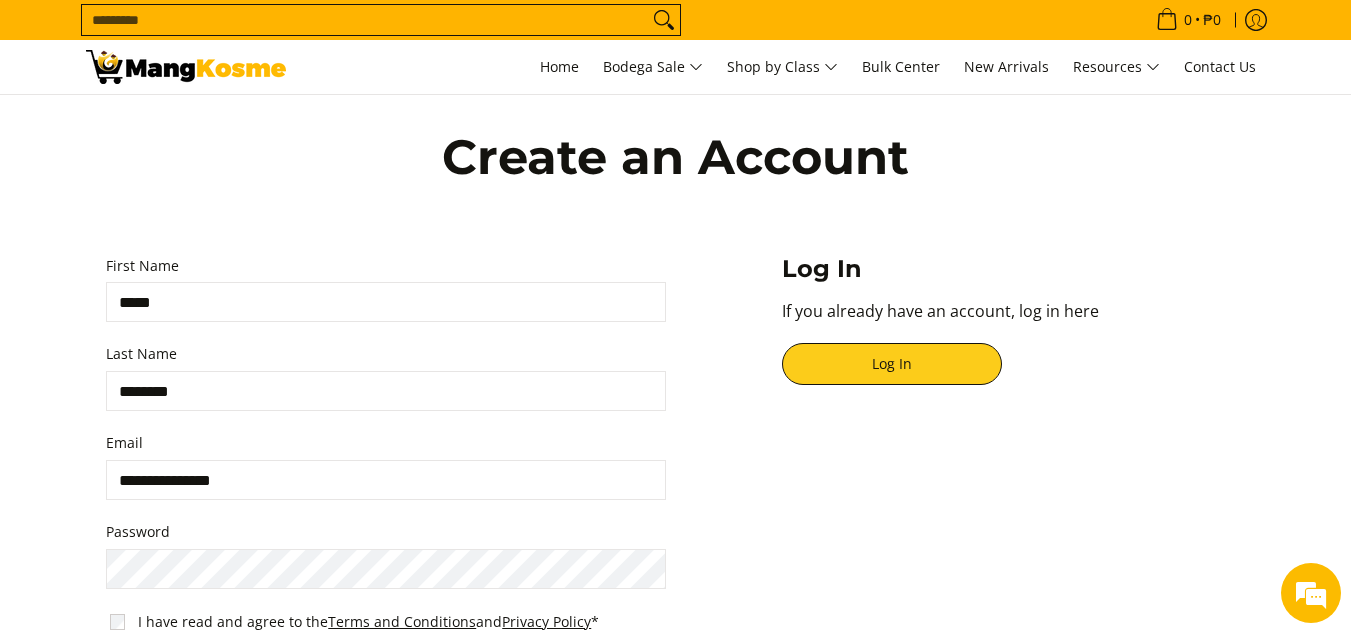 scroll, scrollTop: 0, scrollLeft: 0, axis: both 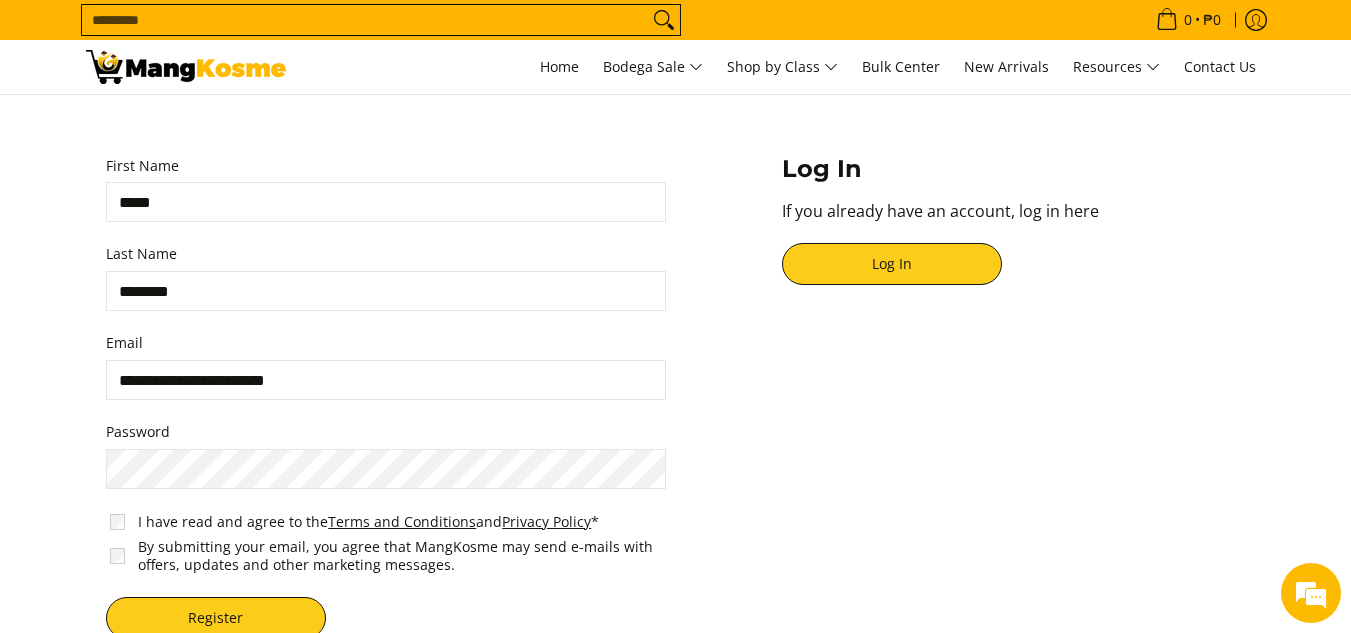 type on "**********" 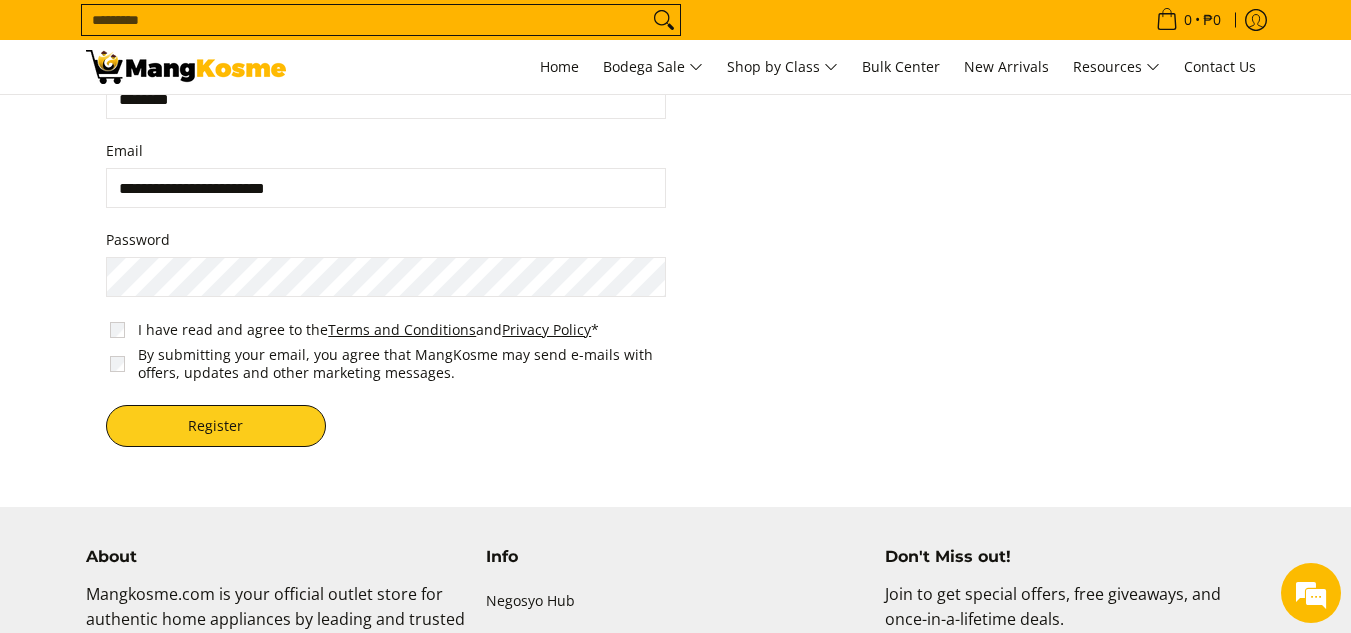 scroll, scrollTop: 300, scrollLeft: 0, axis: vertical 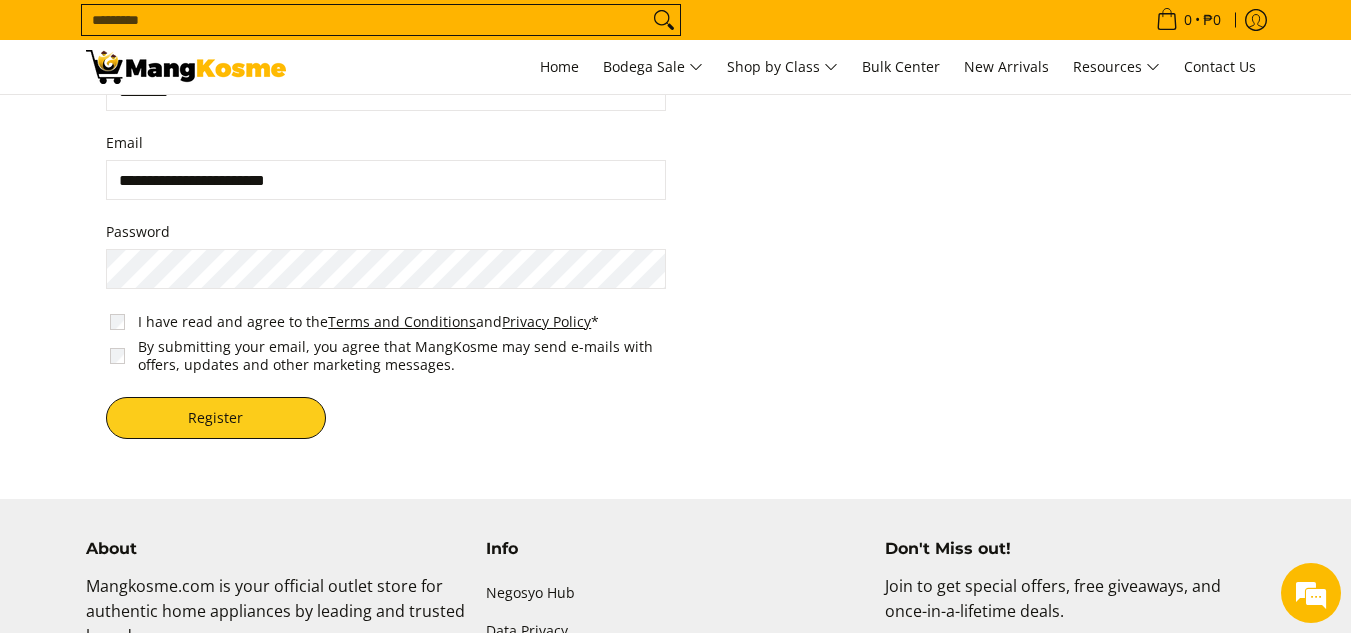 click on "**********" at bounding box center [676, 197] 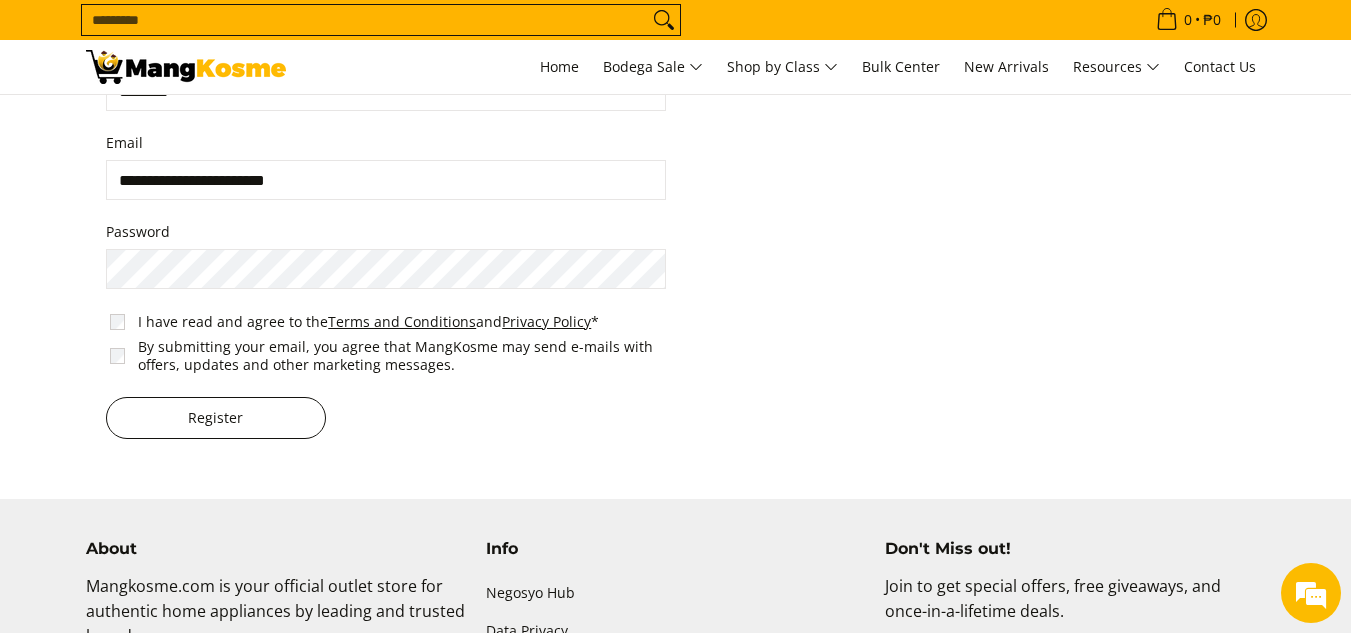 click on "Register" at bounding box center (216, 418) 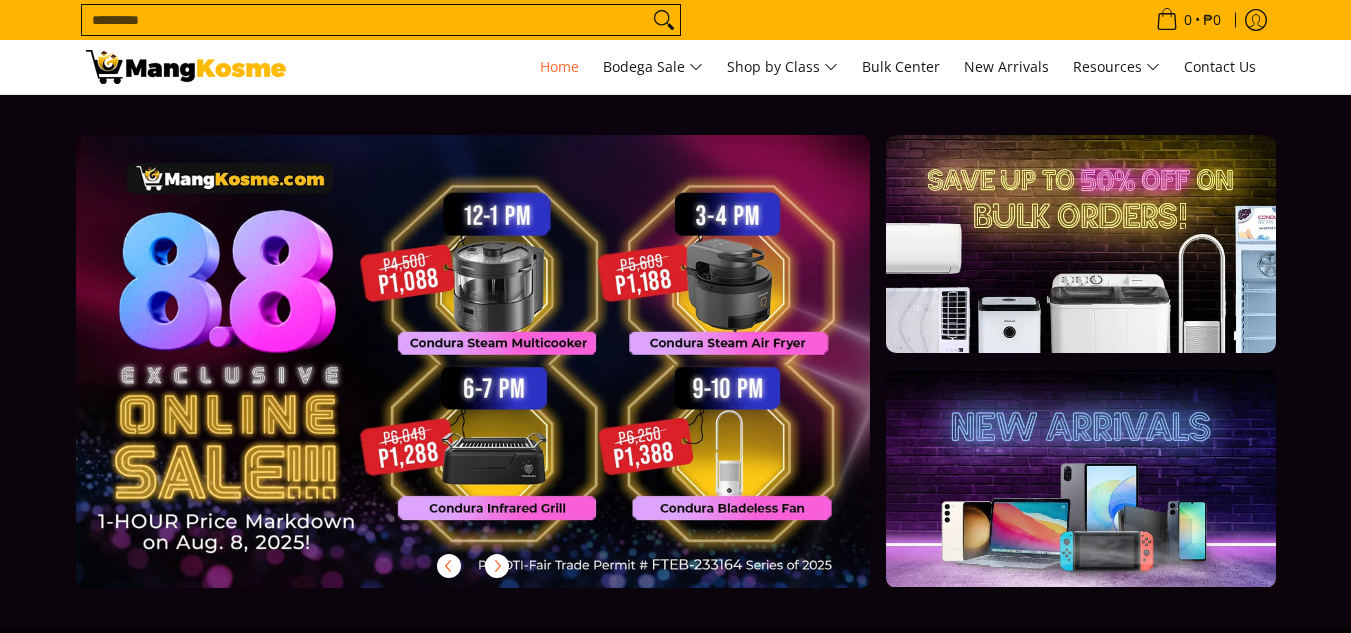 scroll, scrollTop: 0, scrollLeft: 0, axis: both 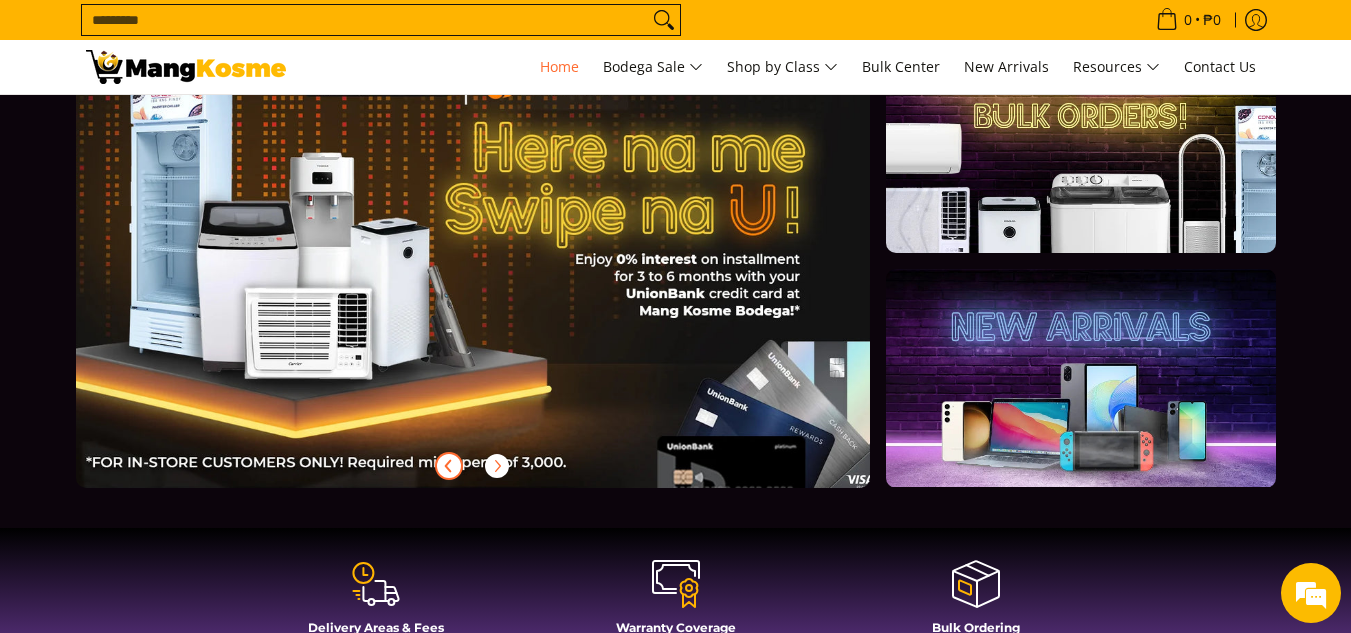 click at bounding box center (449, 466) 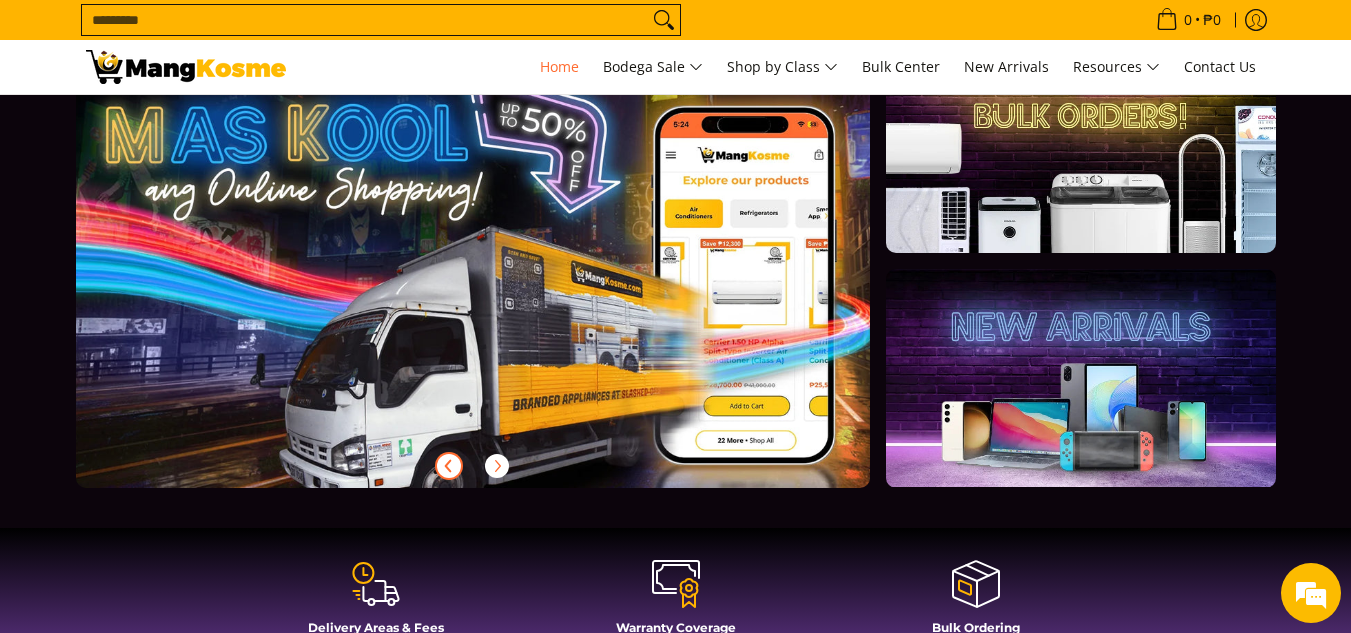click at bounding box center [449, 466] 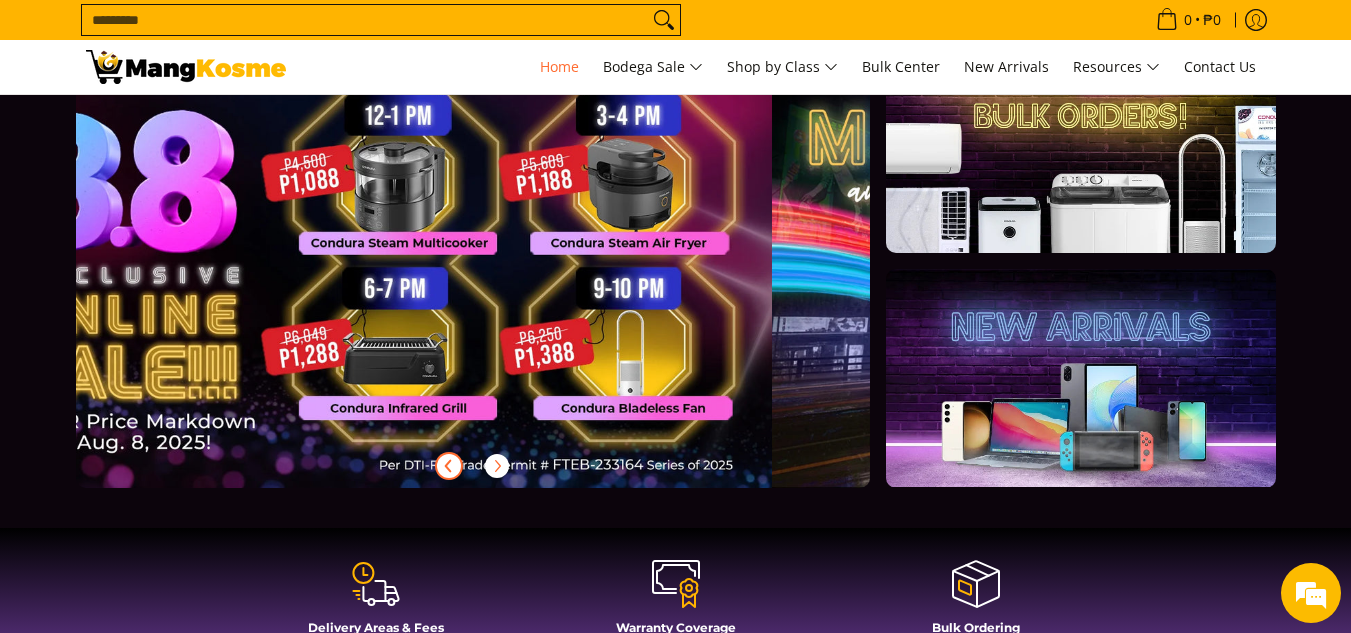 scroll, scrollTop: 0, scrollLeft: 0, axis: both 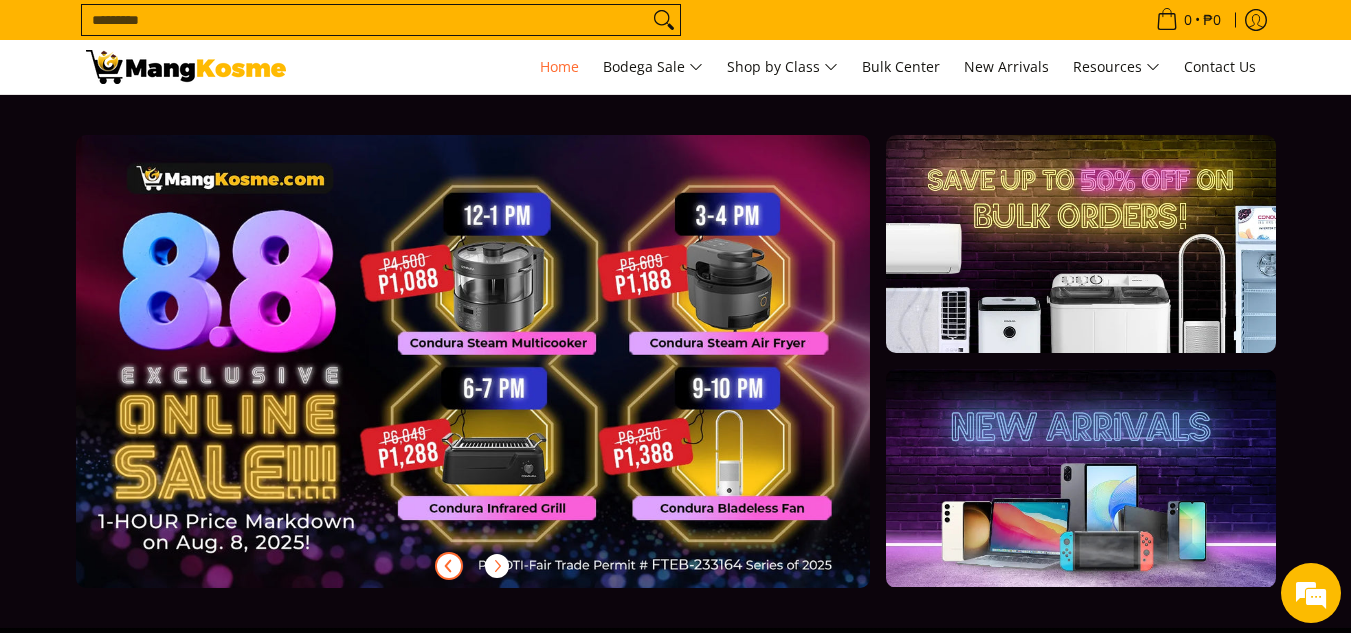 click at bounding box center (505, 377) 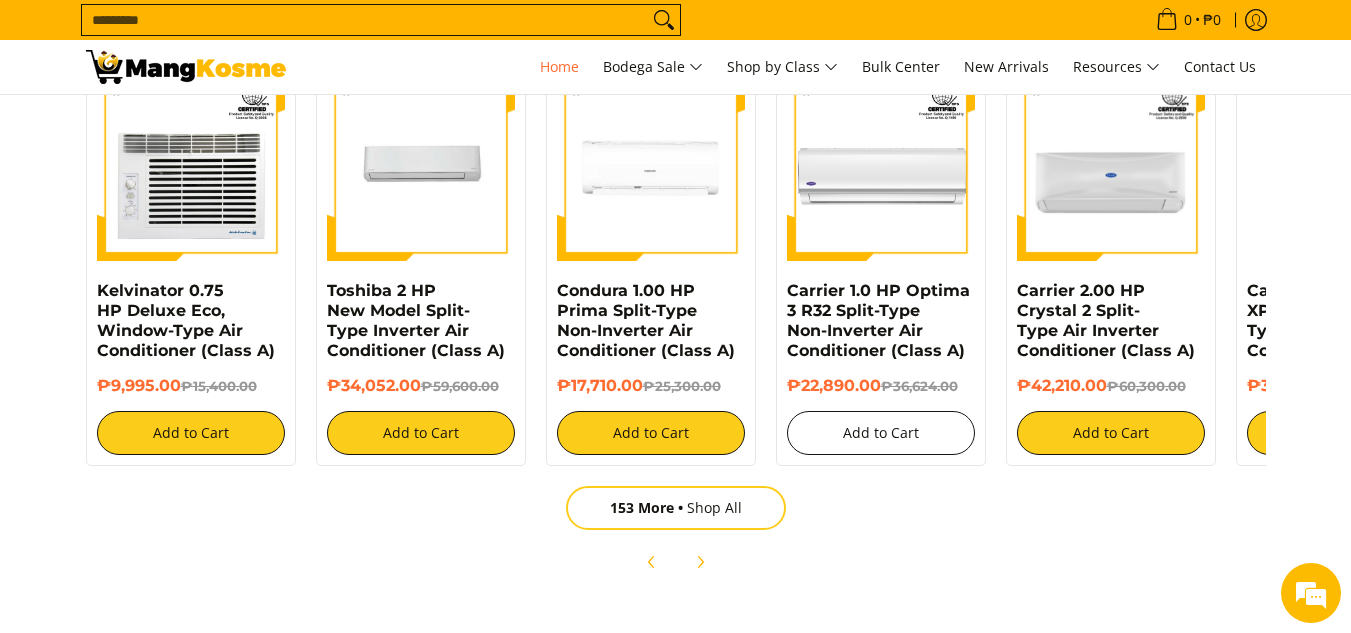 scroll, scrollTop: 2500, scrollLeft: 0, axis: vertical 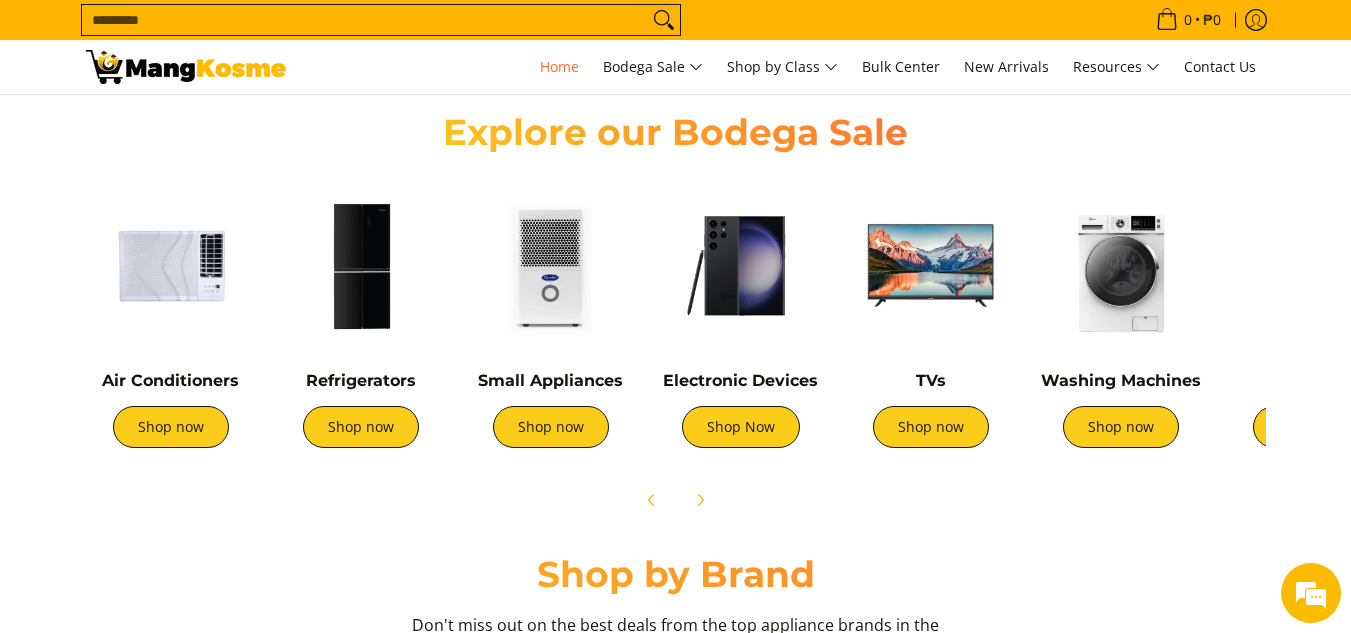 type 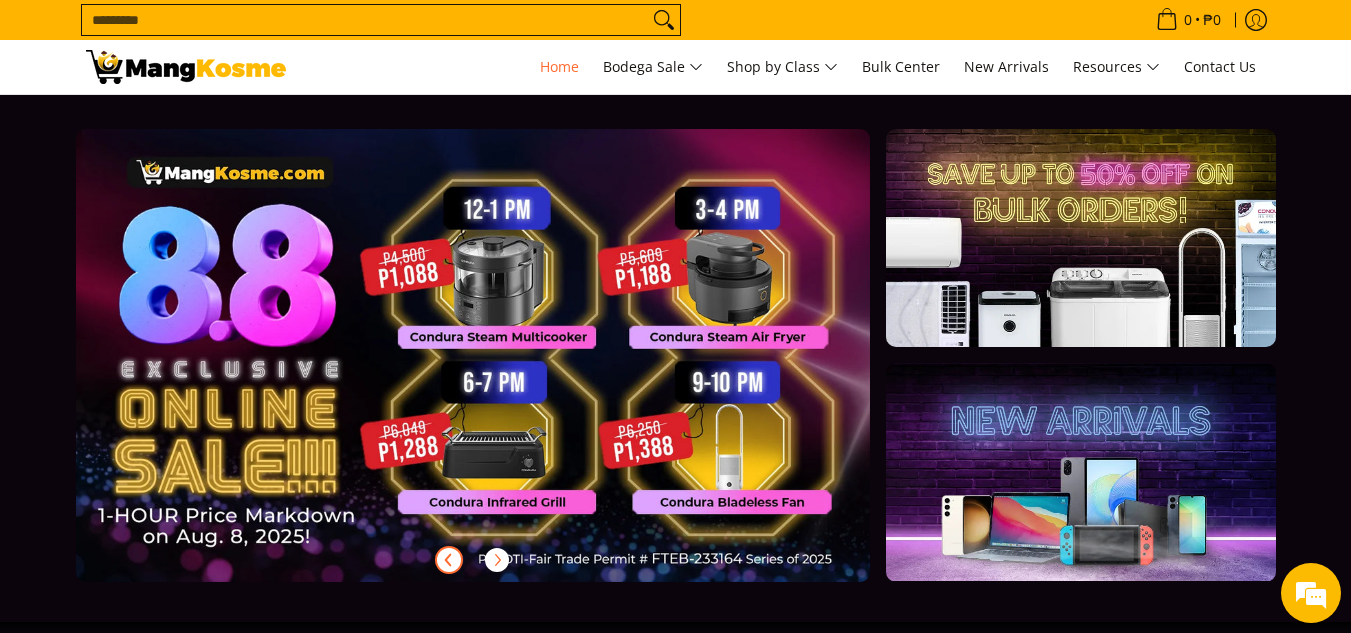 scroll, scrollTop: 0, scrollLeft: 0, axis: both 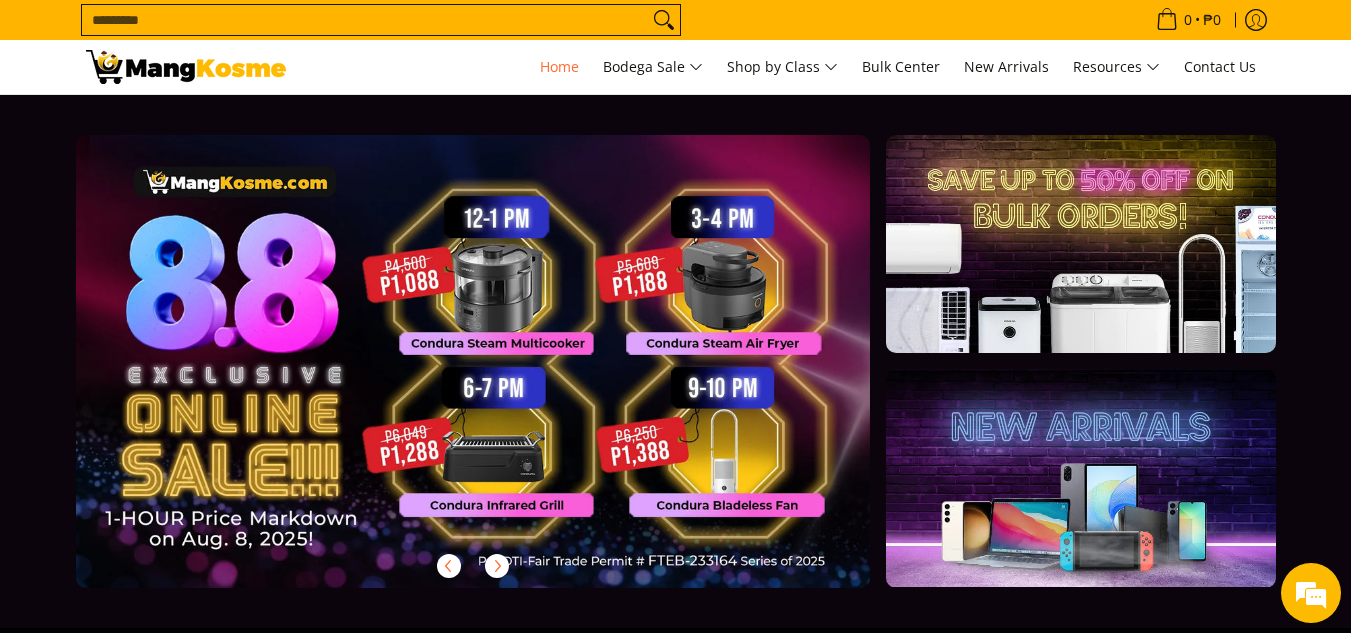 click on "Search..." at bounding box center [365, 20] 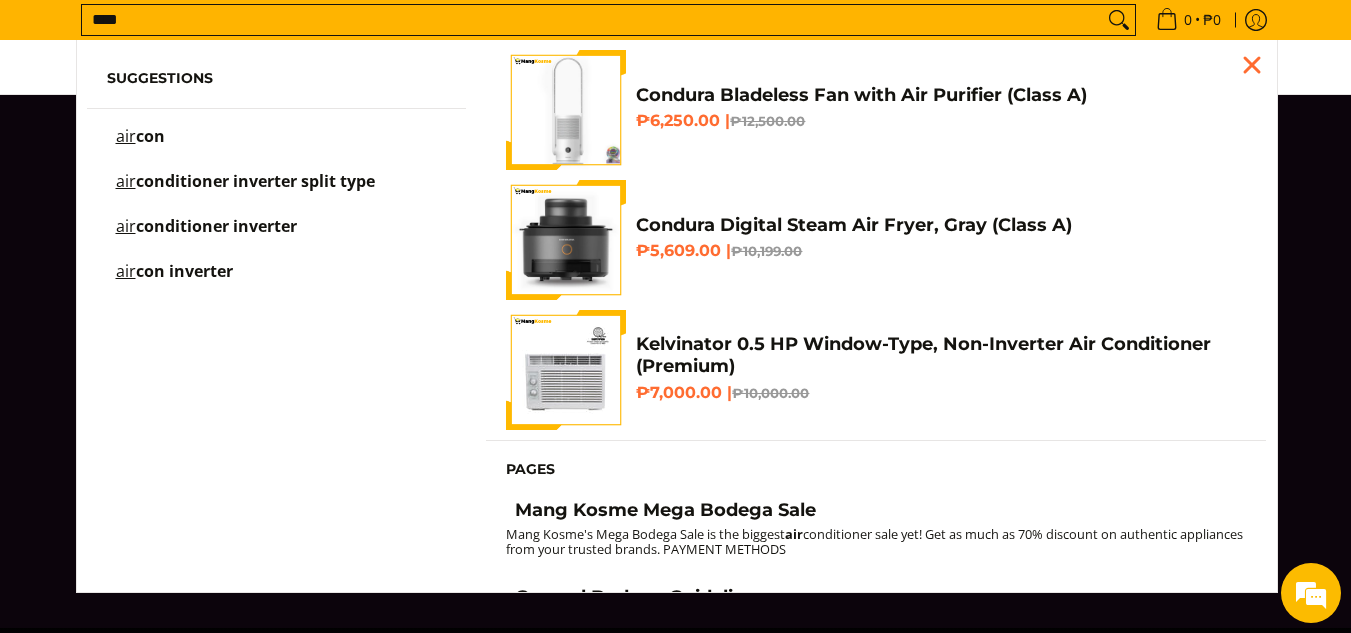type on "***" 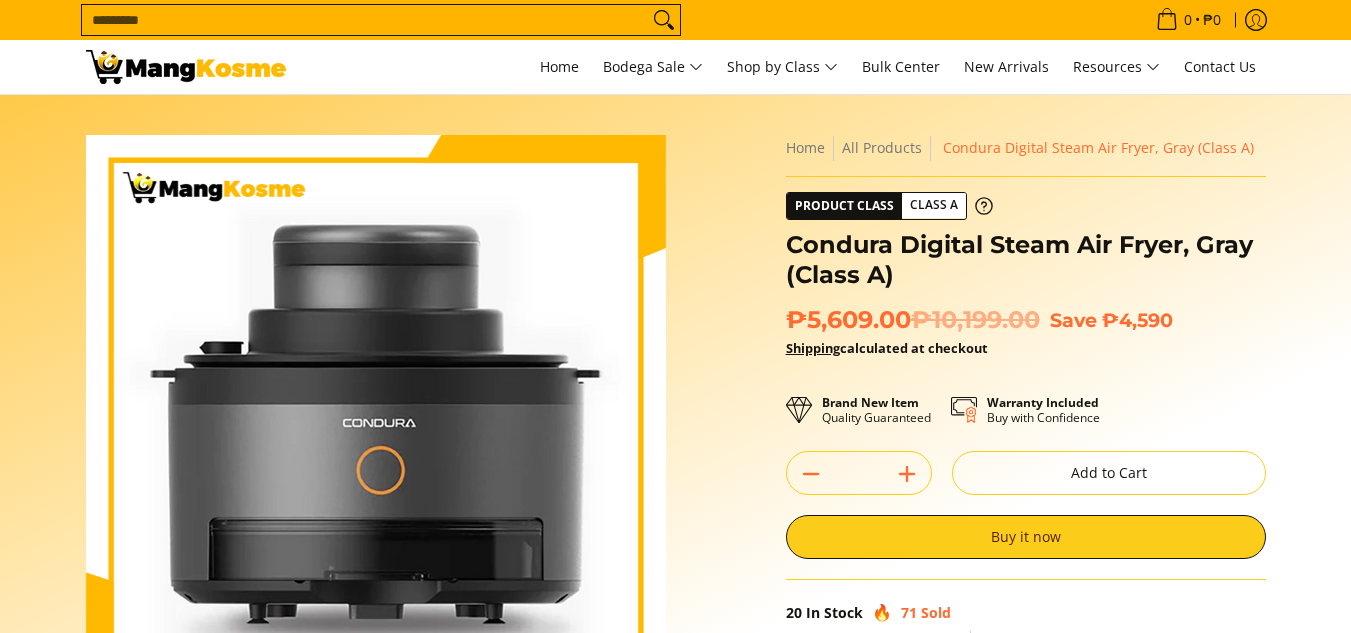 scroll, scrollTop: 0, scrollLeft: 0, axis: both 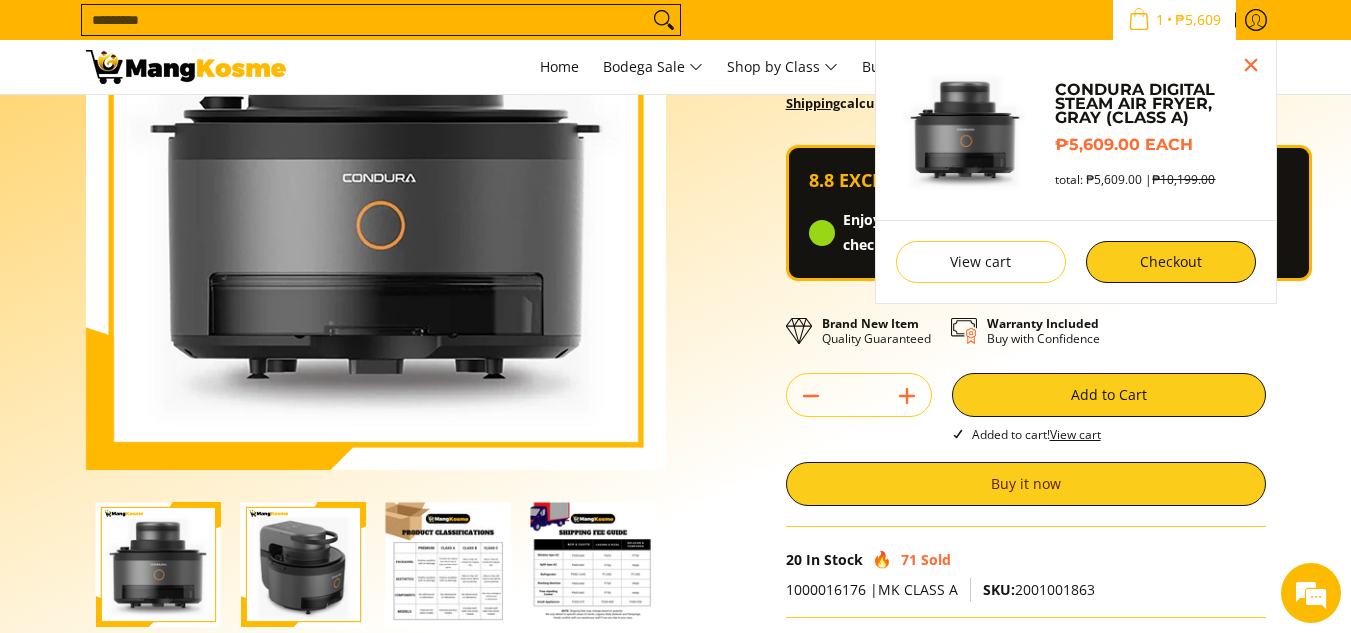 click on "Skip to Main Content
Enable zoom Disable zoom
Enable zoom Disable zoom
Home All Products
Condura Digital Steam Air Fryer, Gray (Class A)
Product Class
Class A
₱5,609.00  ₱10,199.00
Save" at bounding box center (676, 368) 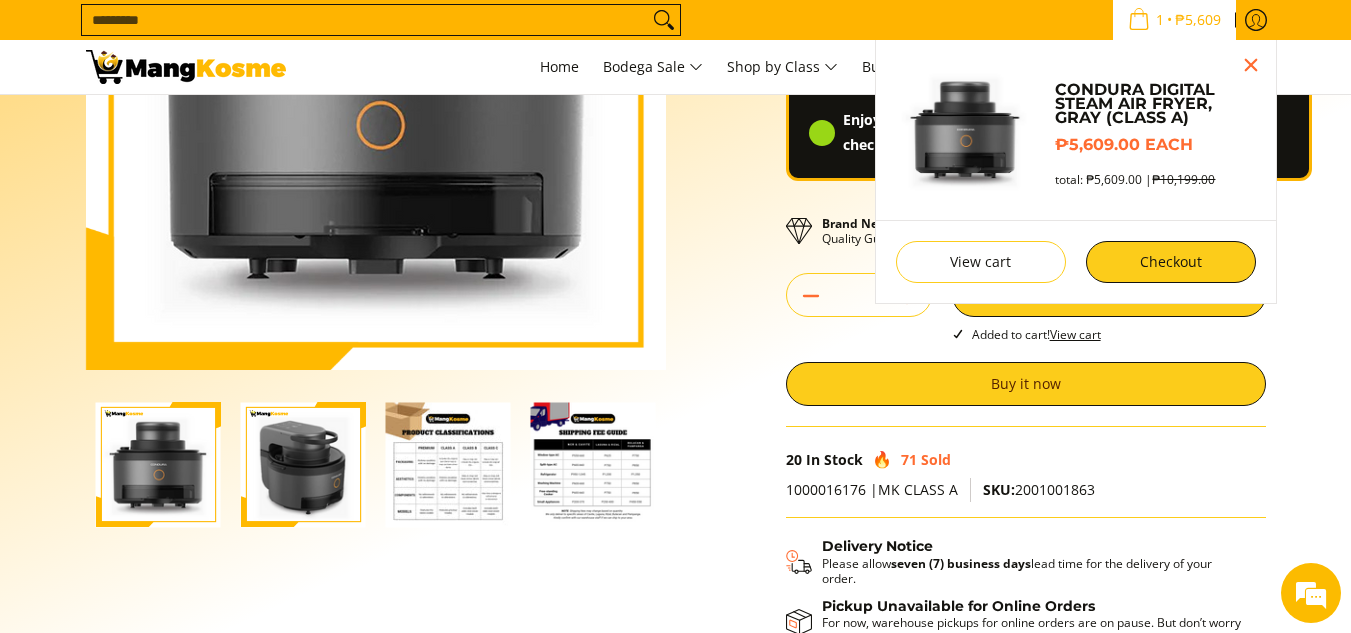 scroll, scrollTop: 445, scrollLeft: 0, axis: vertical 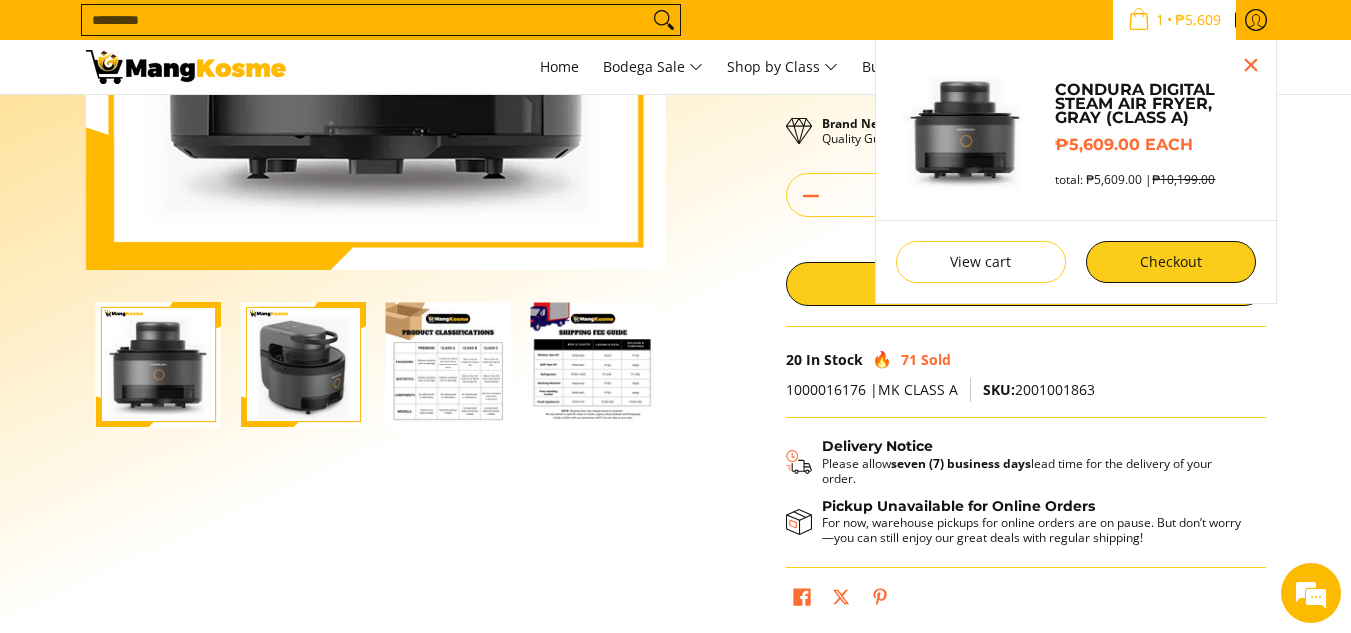 click on "Skip to Main Content
Enable zoom Disable zoom
Enable zoom Disable zoom" at bounding box center [376, 75] 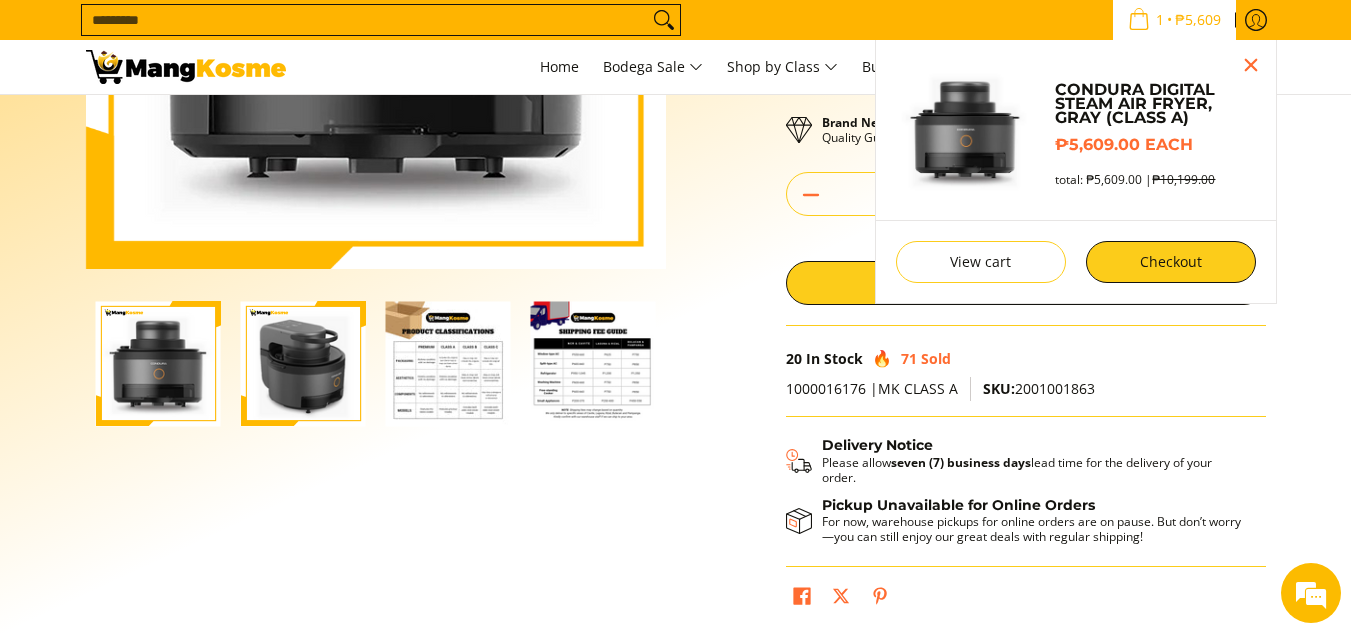click on "Skip to Main Content
Enable zoom Disable zoom
Enable zoom Disable zoom" at bounding box center [376, 74] 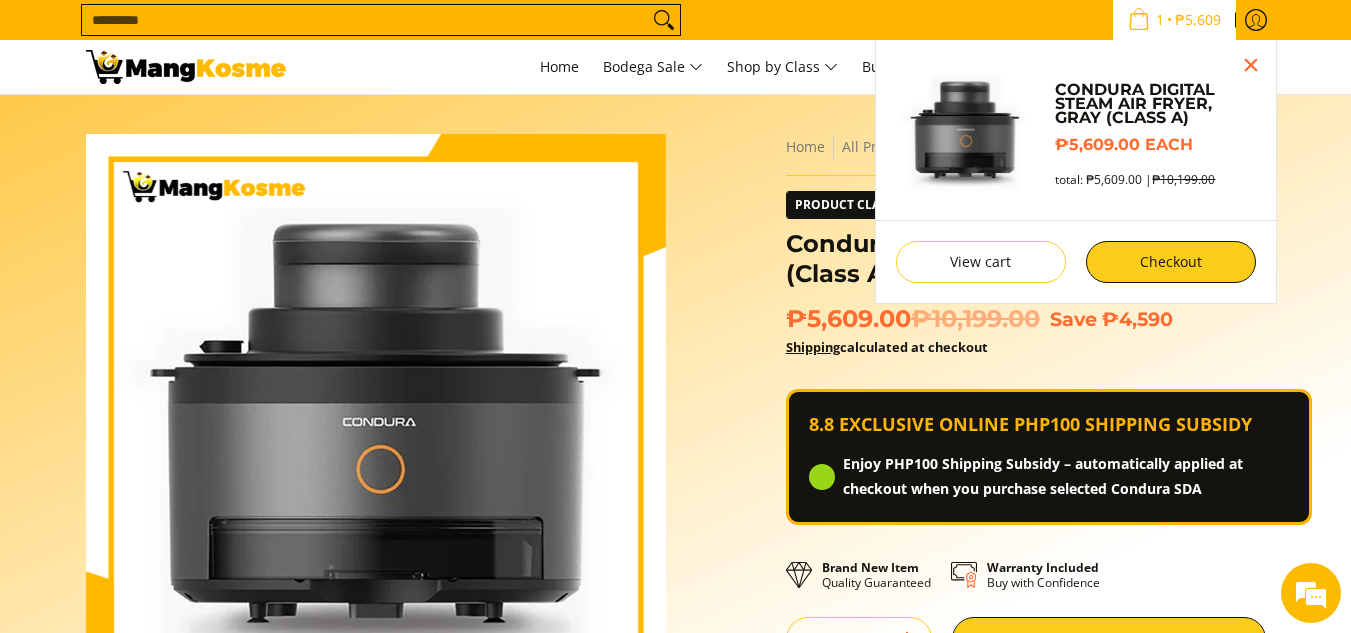 scroll, scrollTop: 0, scrollLeft: 0, axis: both 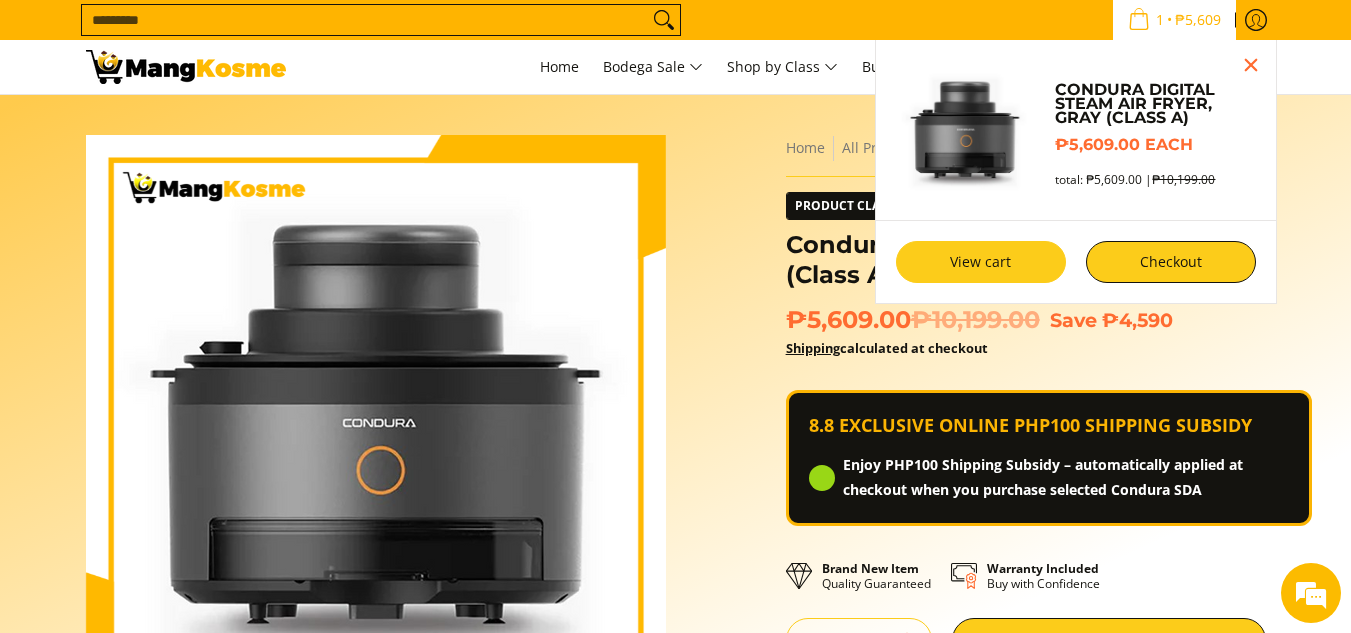 click on "View cart" at bounding box center [981, 262] 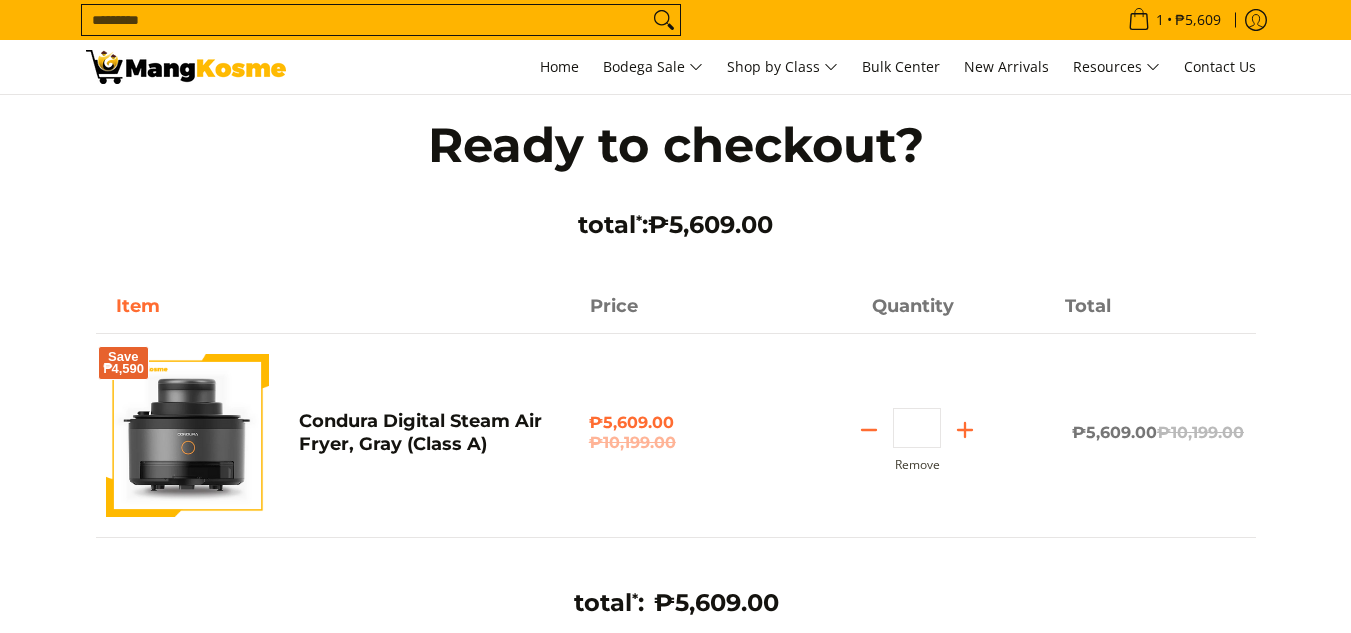 scroll, scrollTop: 0, scrollLeft: 0, axis: both 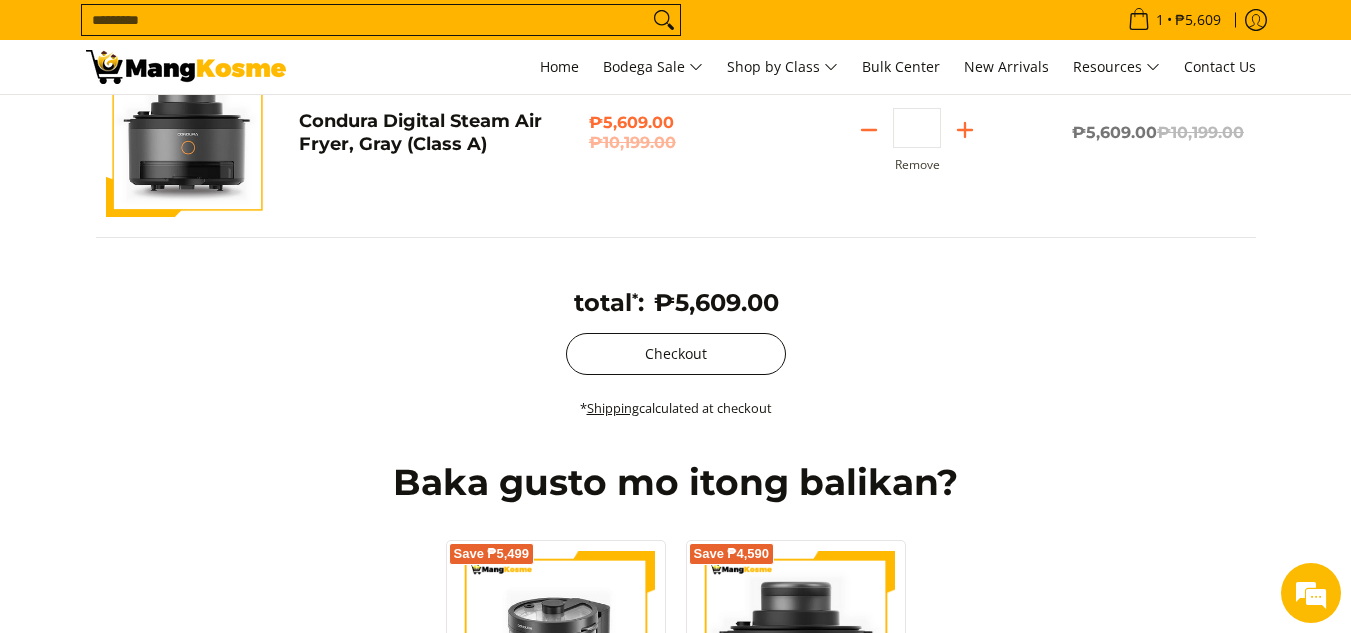 click on "Checkout" at bounding box center [676, 354] 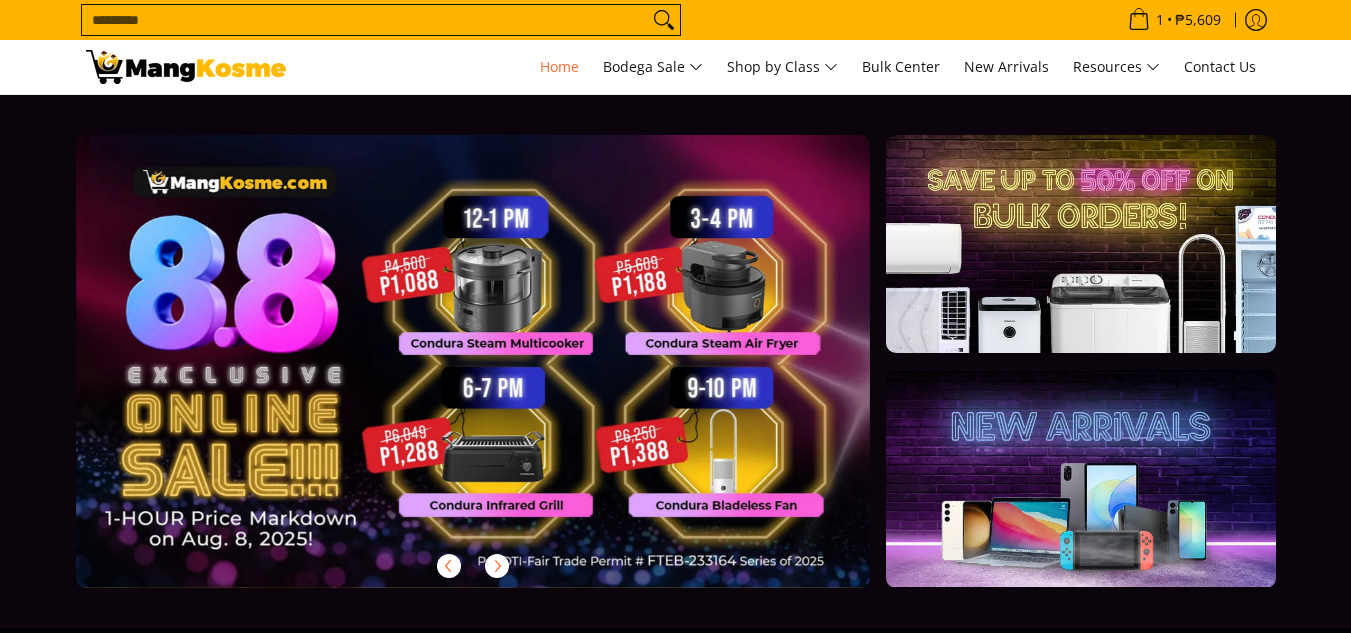 scroll, scrollTop: 0, scrollLeft: 0, axis: both 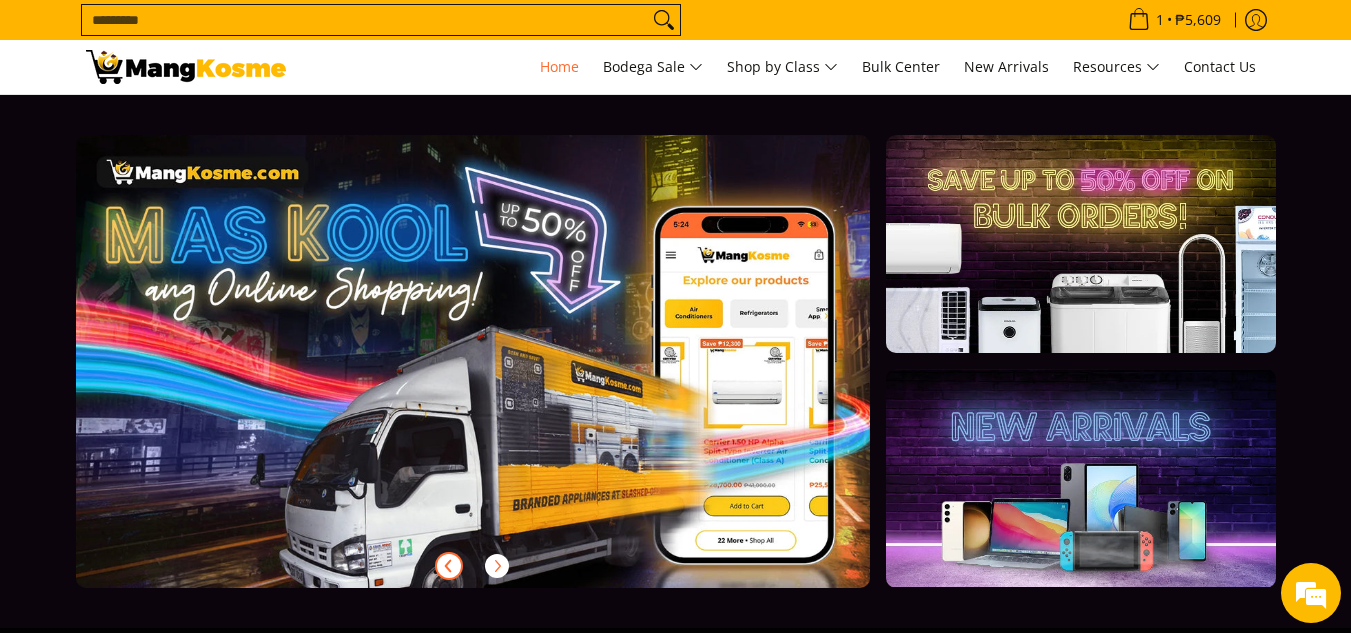 click 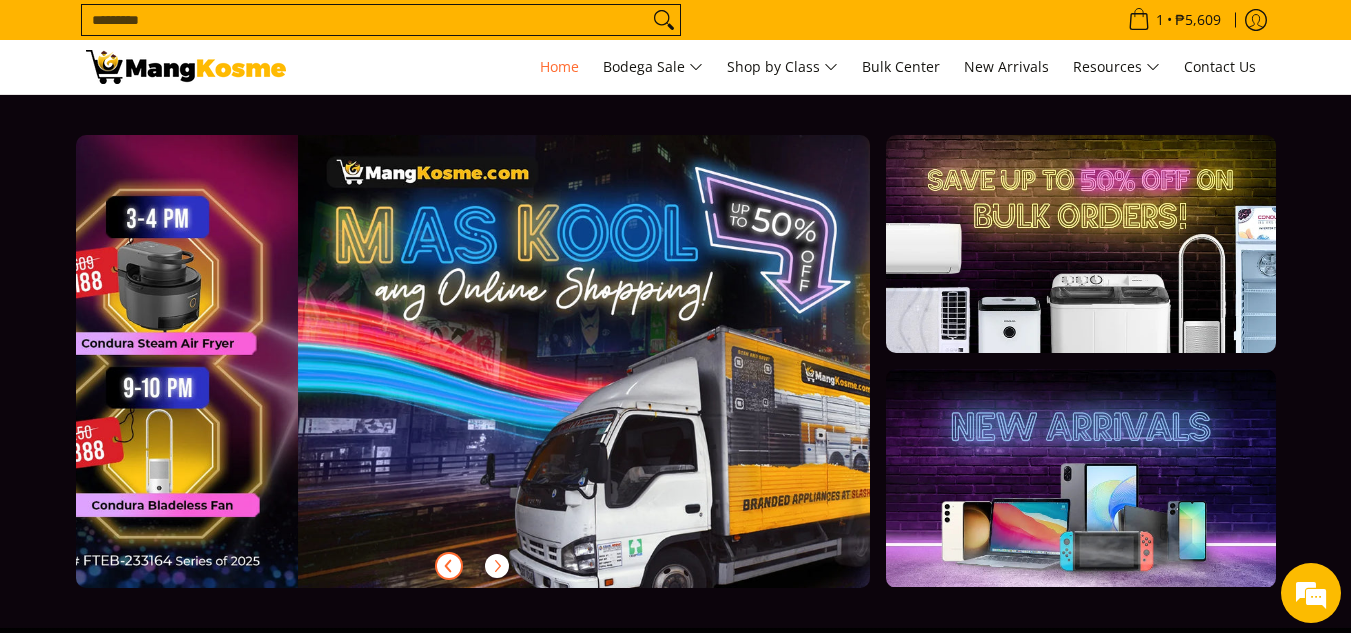 scroll, scrollTop: 0, scrollLeft: 0, axis: both 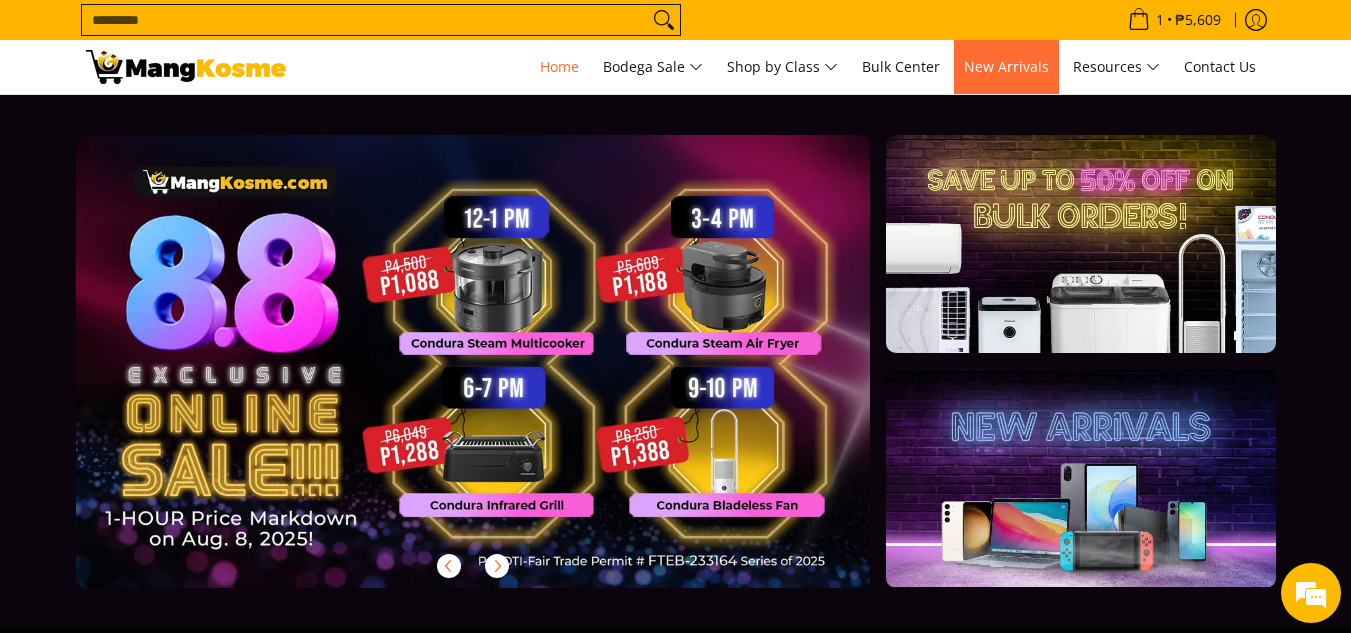 click on "New Arrivals" at bounding box center [1006, 66] 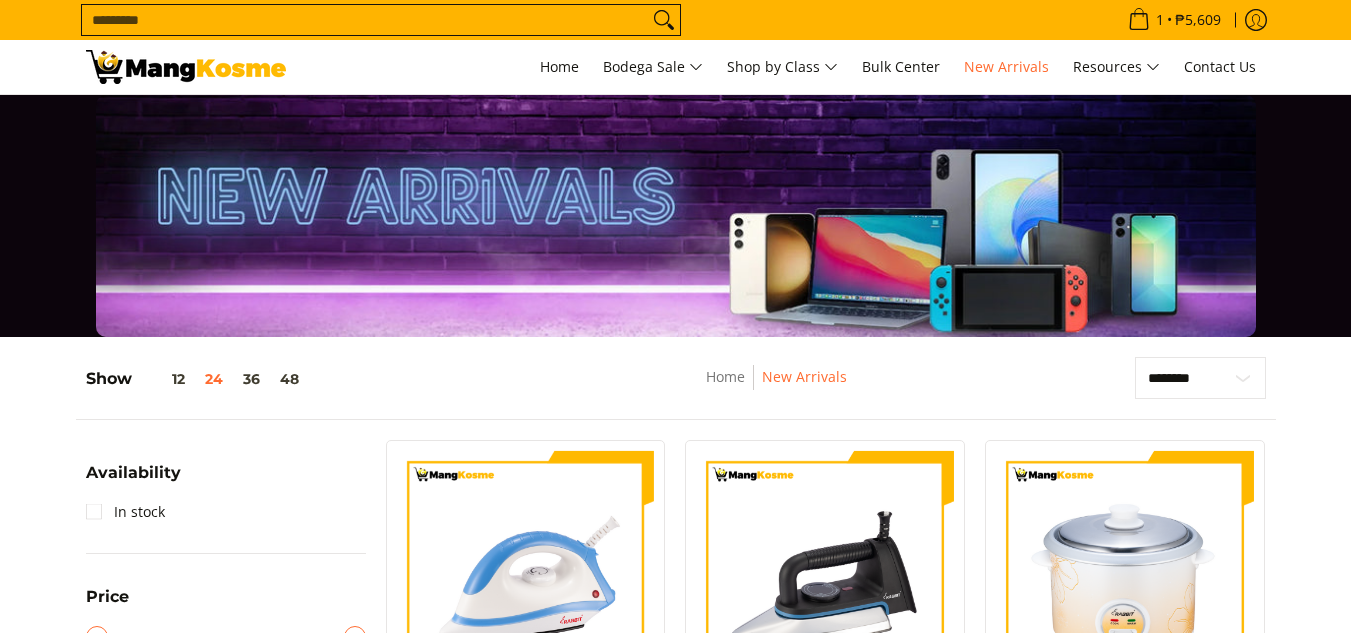 scroll, scrollTop: 300, scrollLeft: 0, axis: vertical 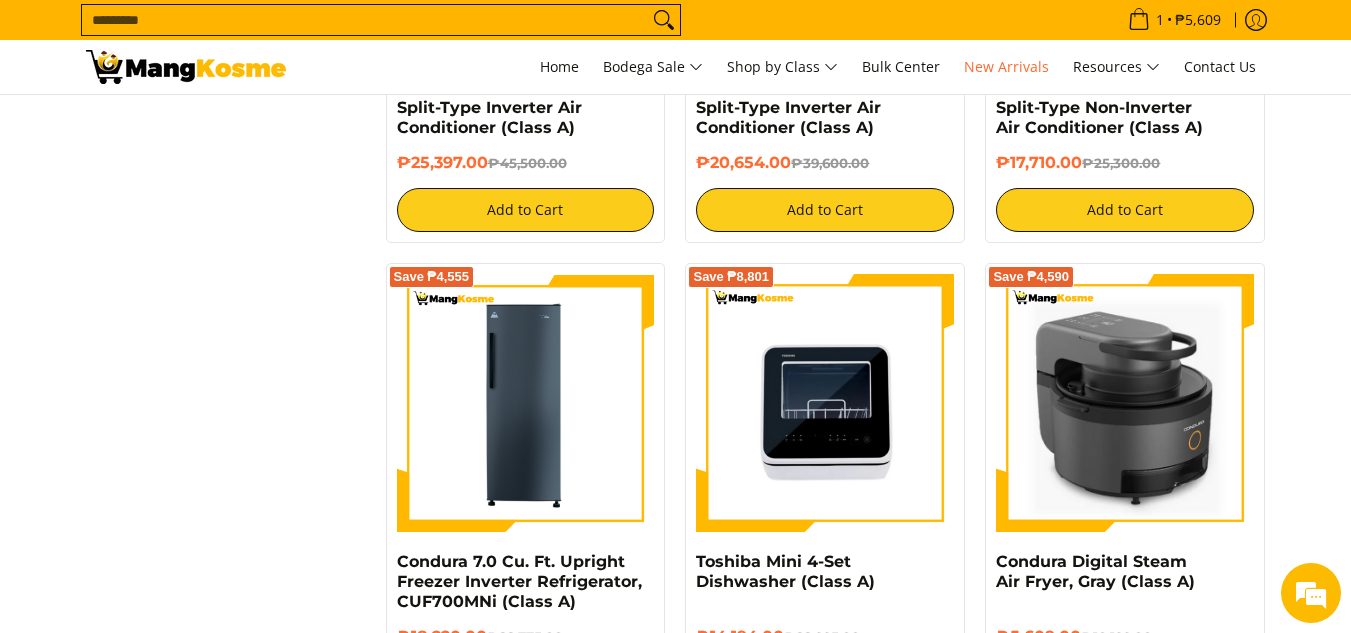 click at bounding box center (1125, 403) 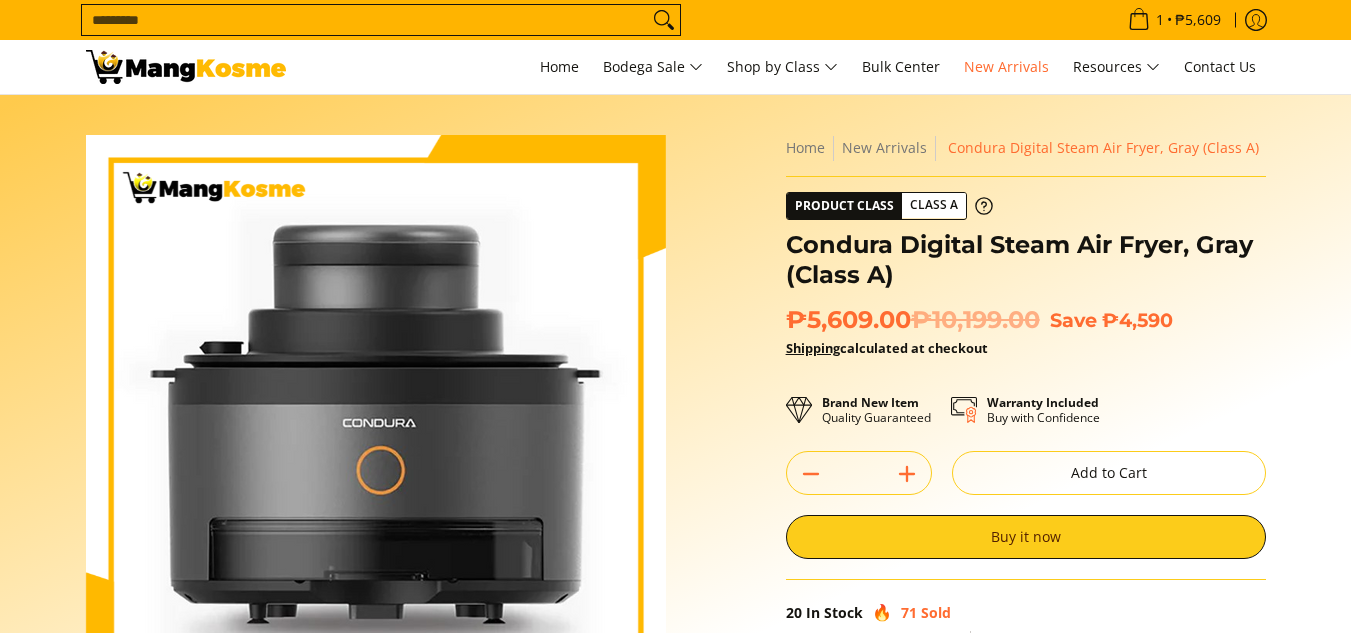 scroll, scrollTop: 313, scrollLeft: 0, axis: vertical 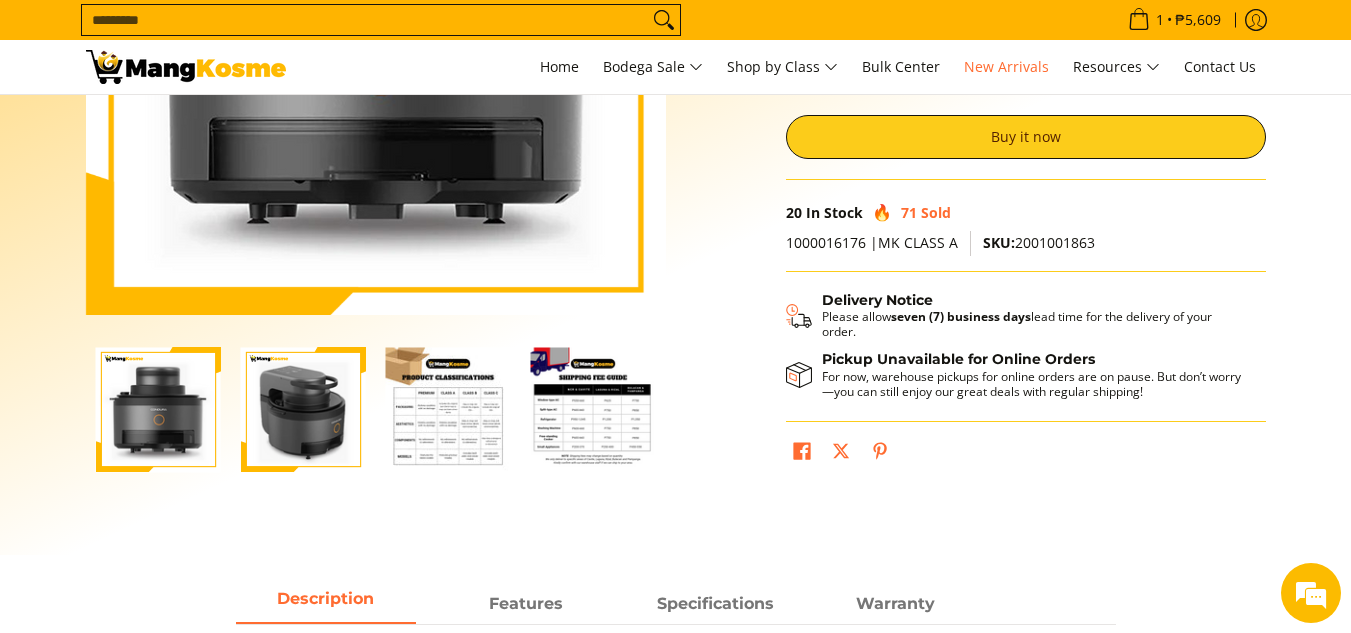 click at bounding box center (593, 409) 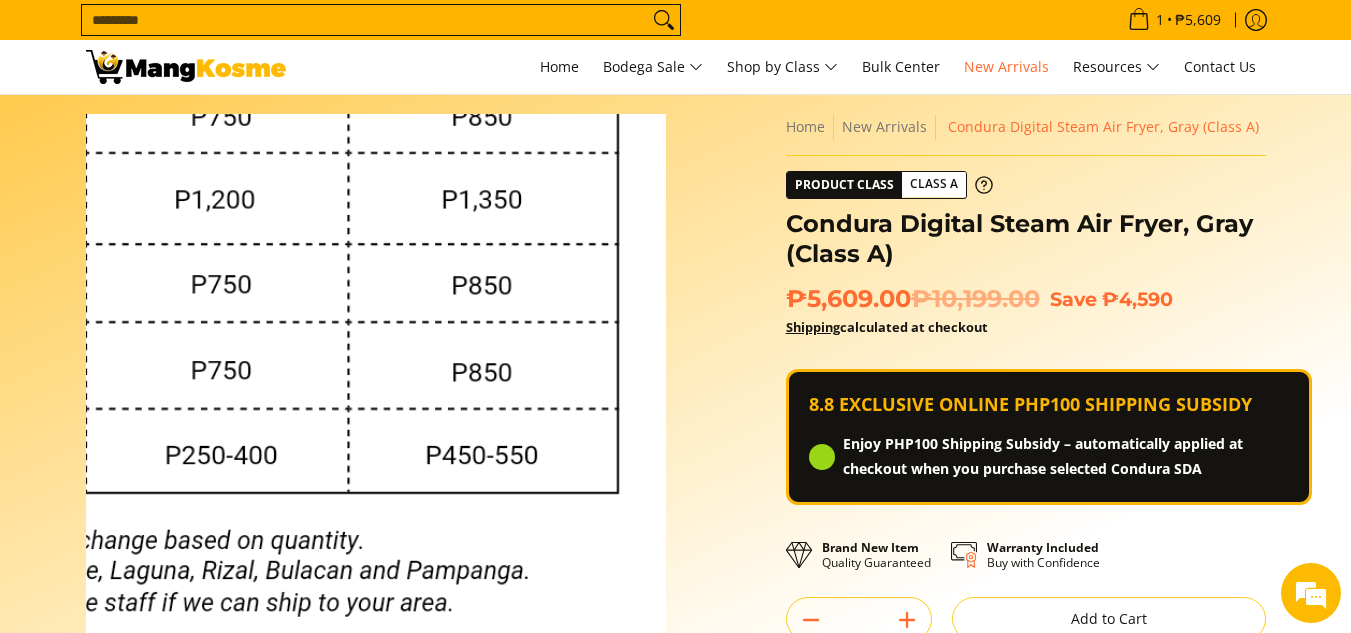 scroll, scrollTop: 0, scrollLeft: 0, axis: both 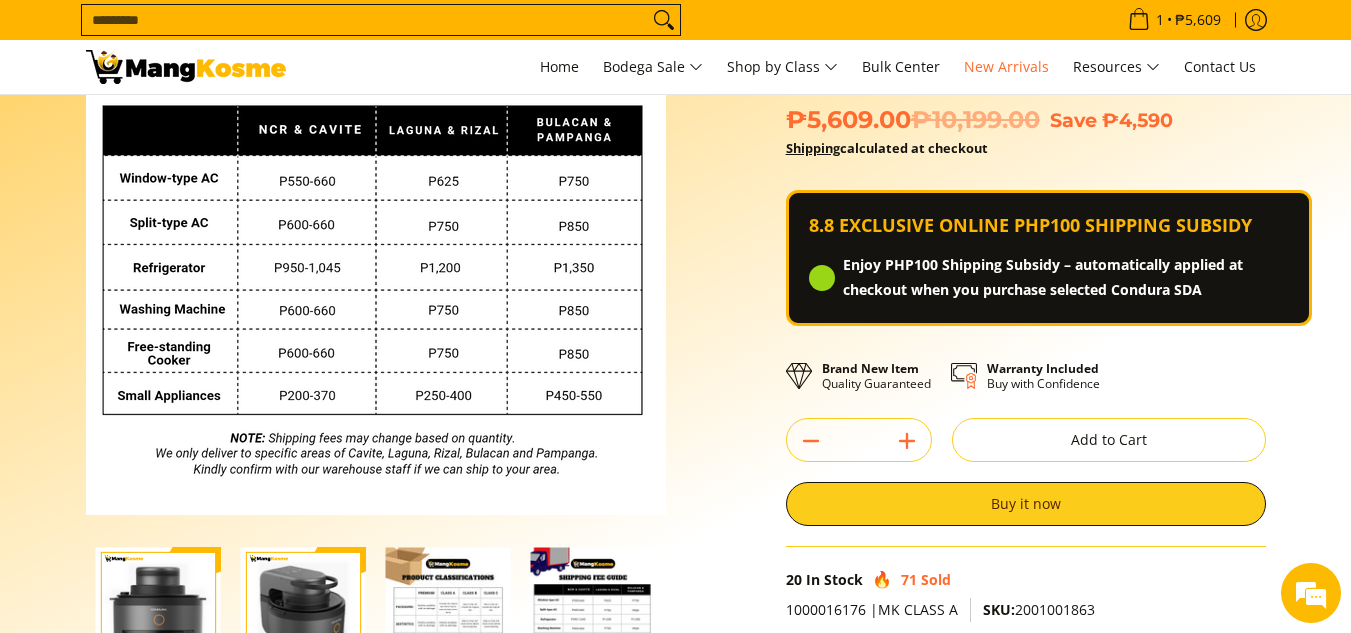 click at bounding box center [448, 609] 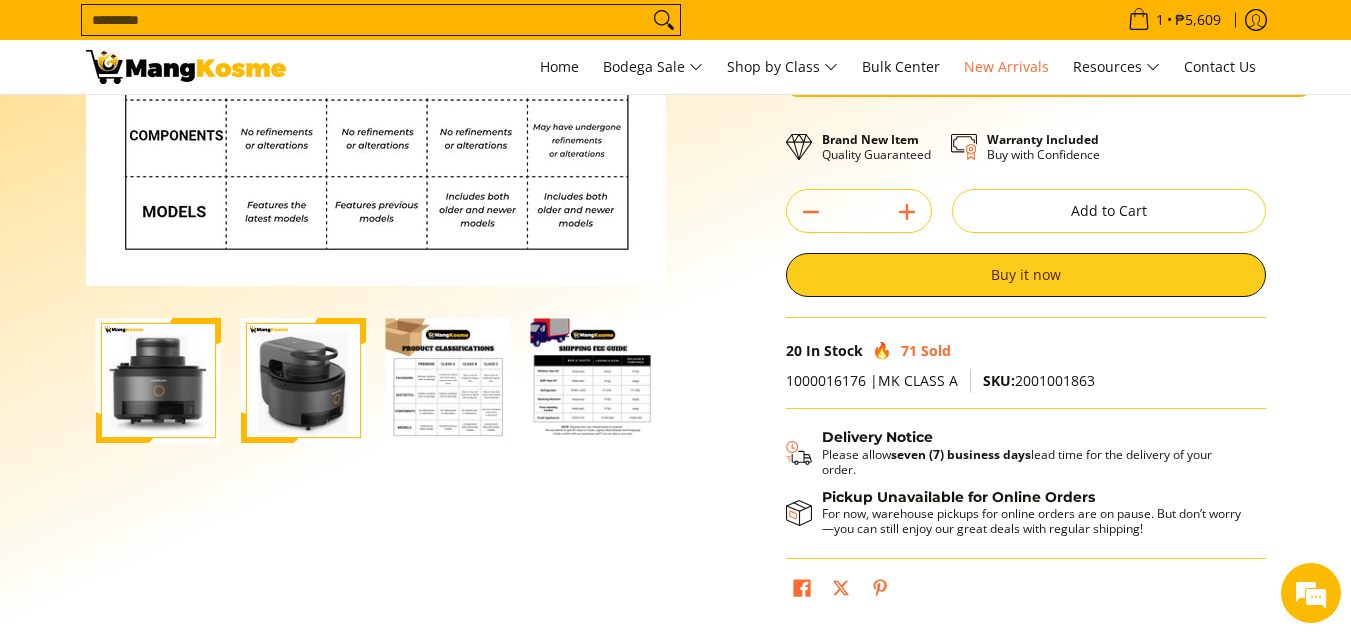 scroll, scrollTop: 700, scrollLeft: 0, axis: vertical 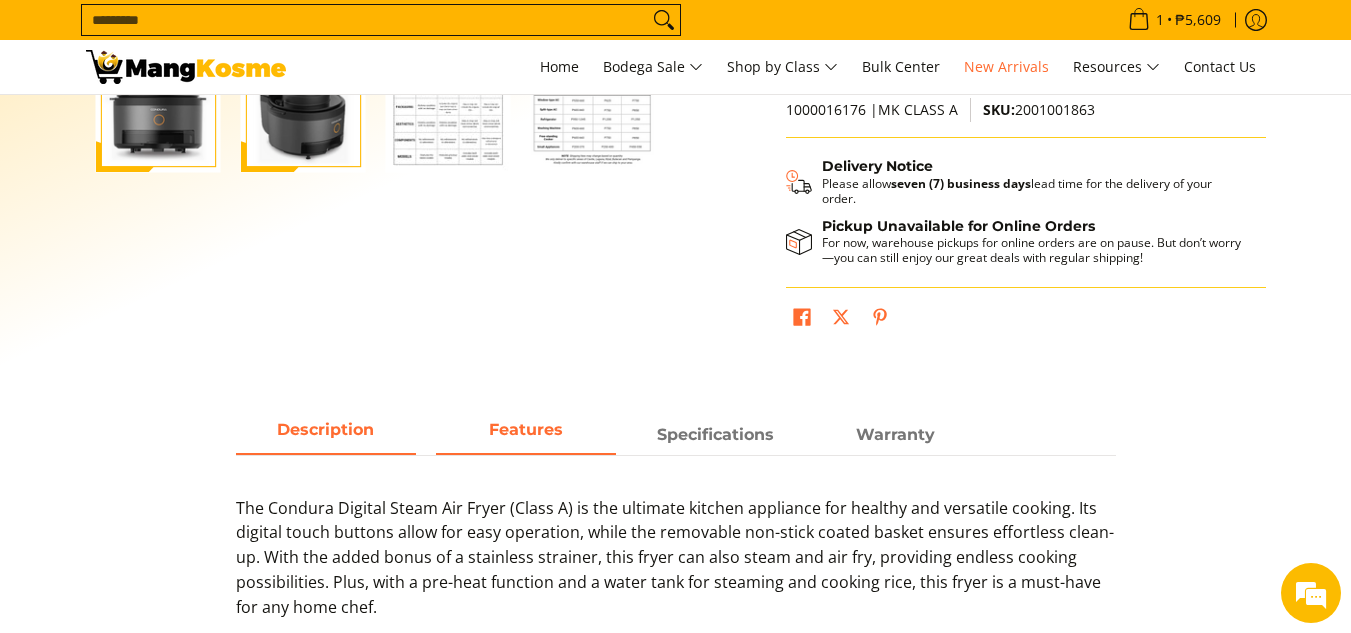 click on "Features" at bounding box center [526, 429] 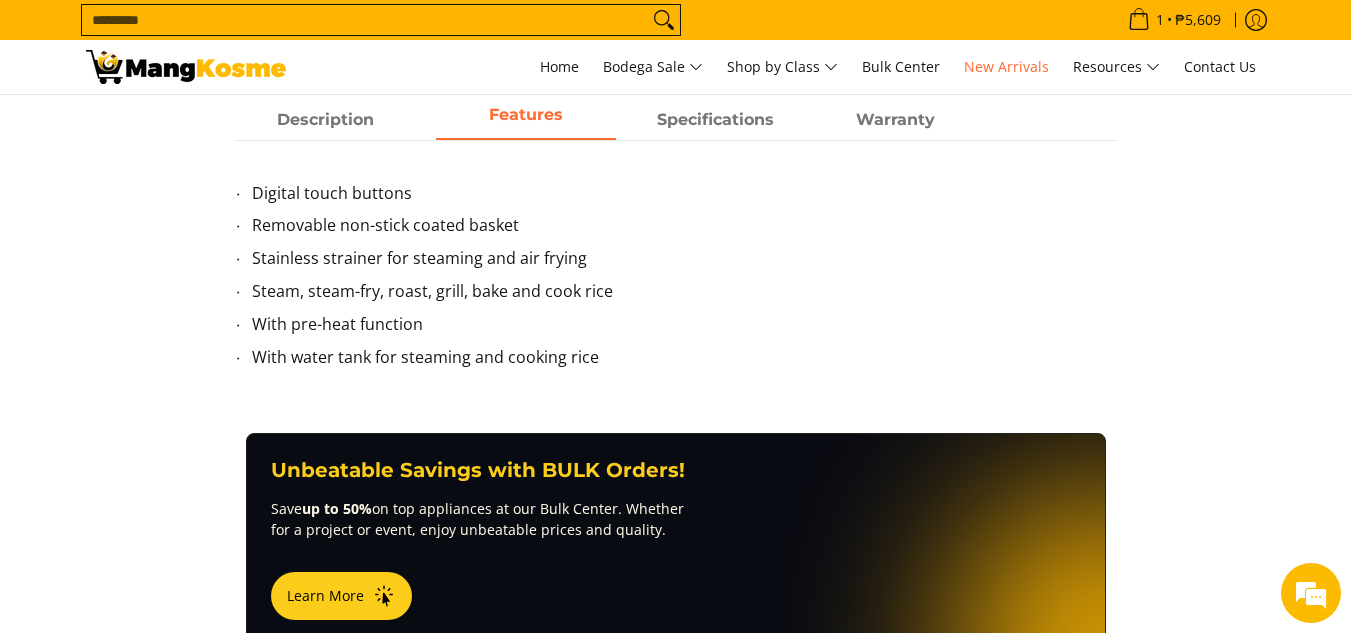 scroll, scrollTop: 900, scrollLeft: 0, axis: vertical 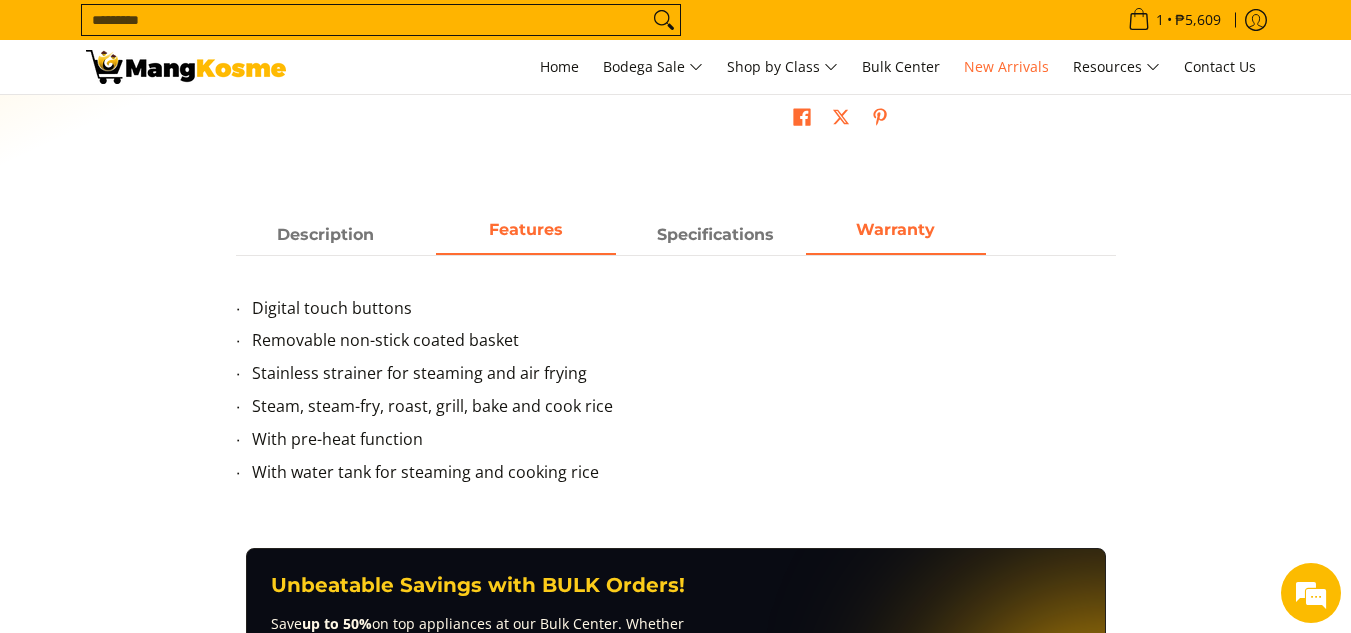 click on "Warranty" at bounding box center (895, 229) 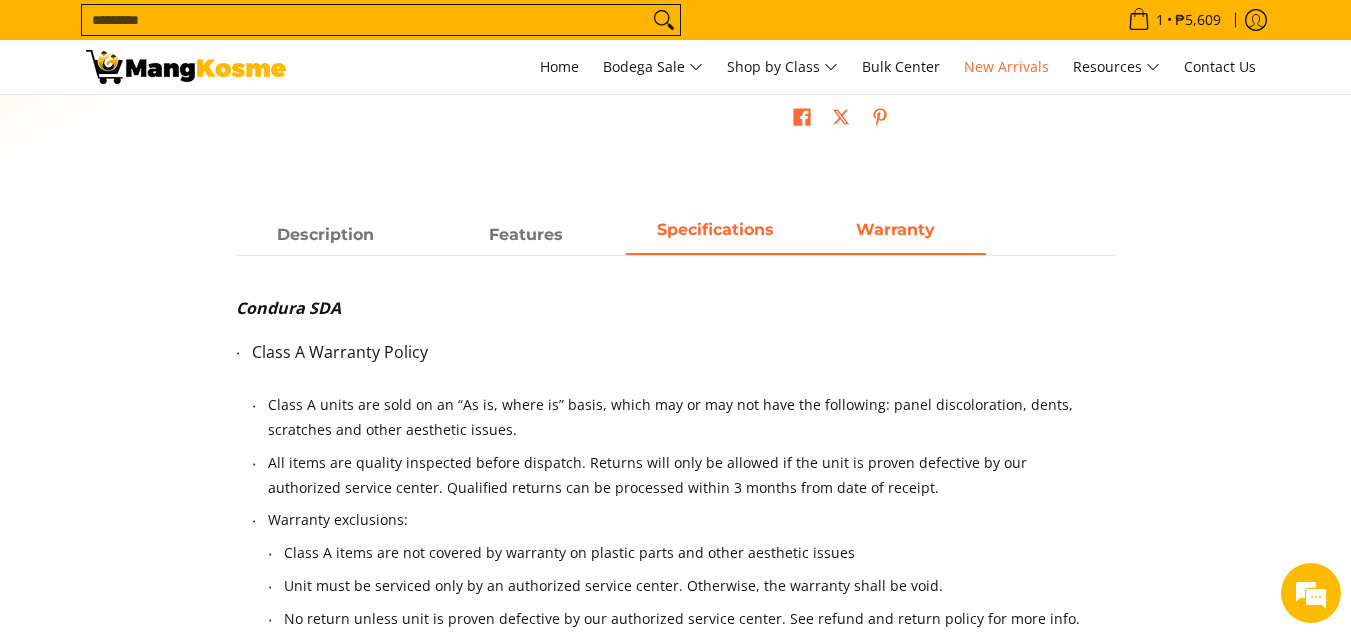 click on "Specifications" at bounding box center (715, 229) 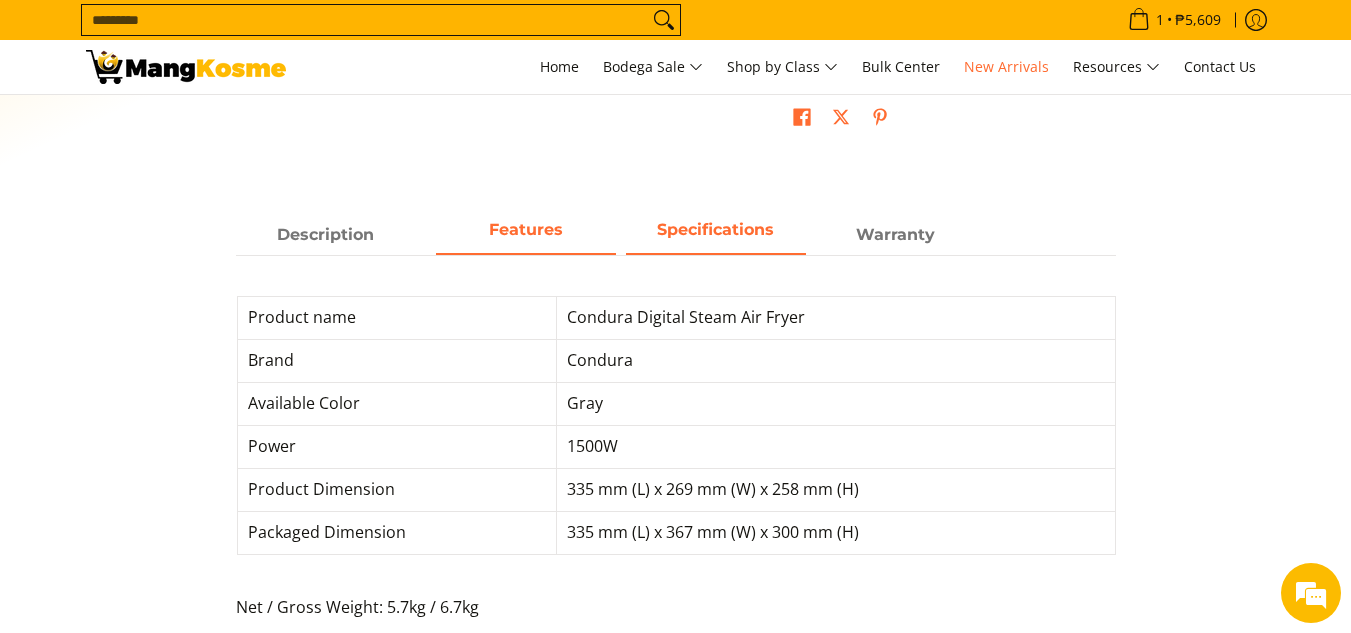 click on "Features" at bounding box center (526, 235) 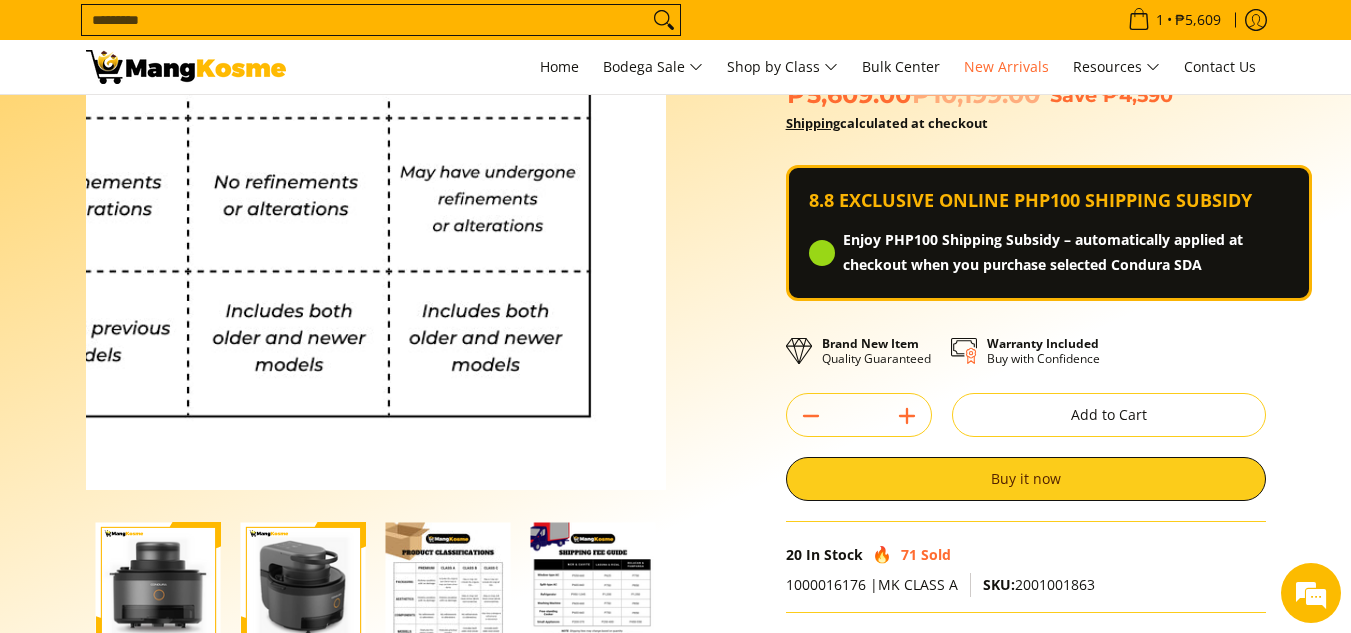 scroll, scrollTop: 100, scrollLeft: 0, axis: vertical 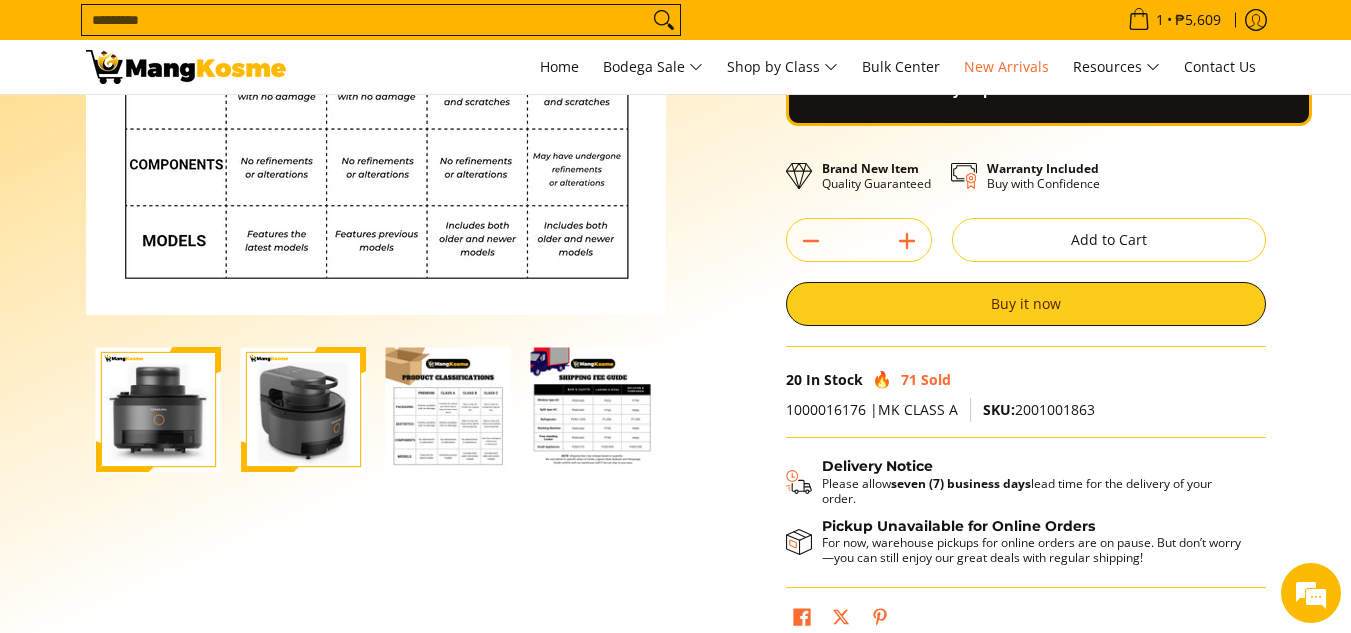 click at bounding box center (593, 409) 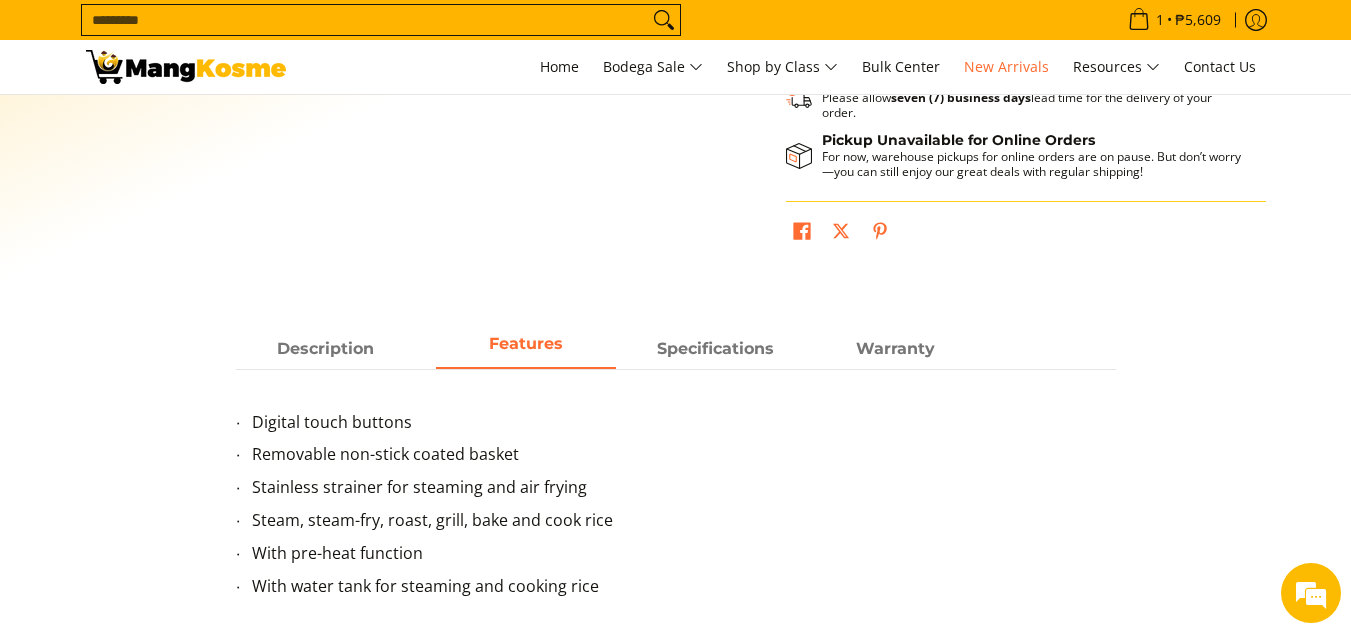 scroll, scrollTop: 900, scrollLeft: 0, axis: vertical 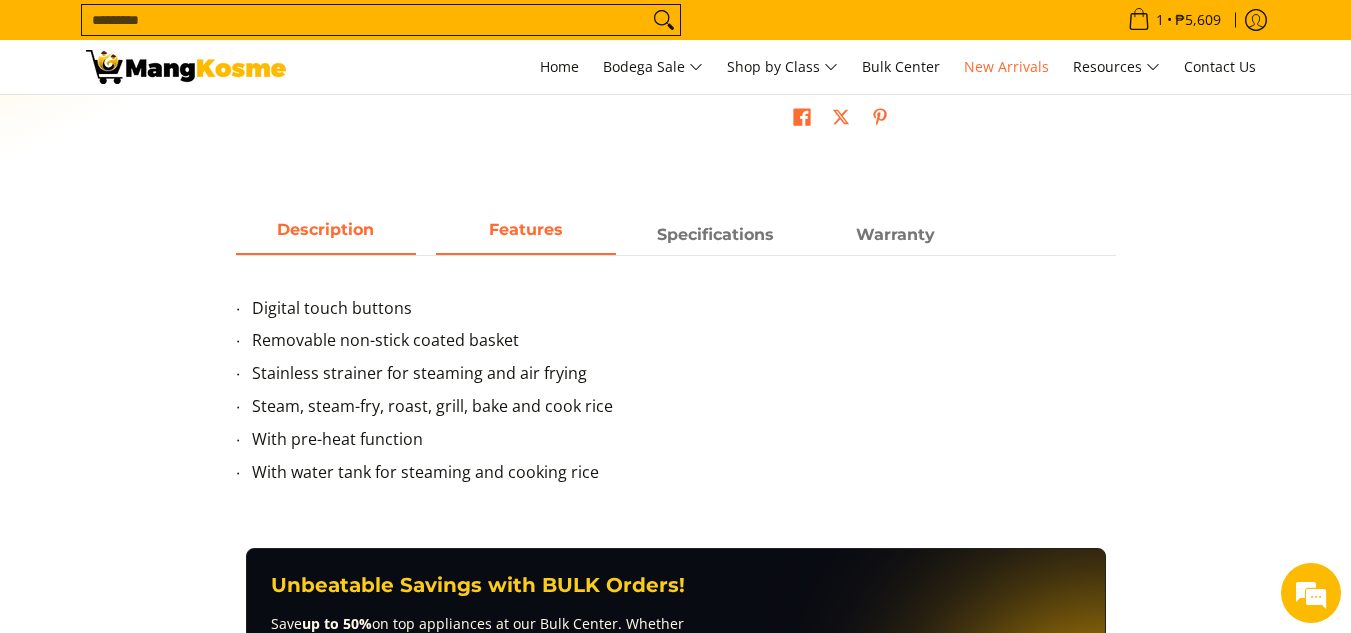 click on "Description" at bounding box center (326, 235) 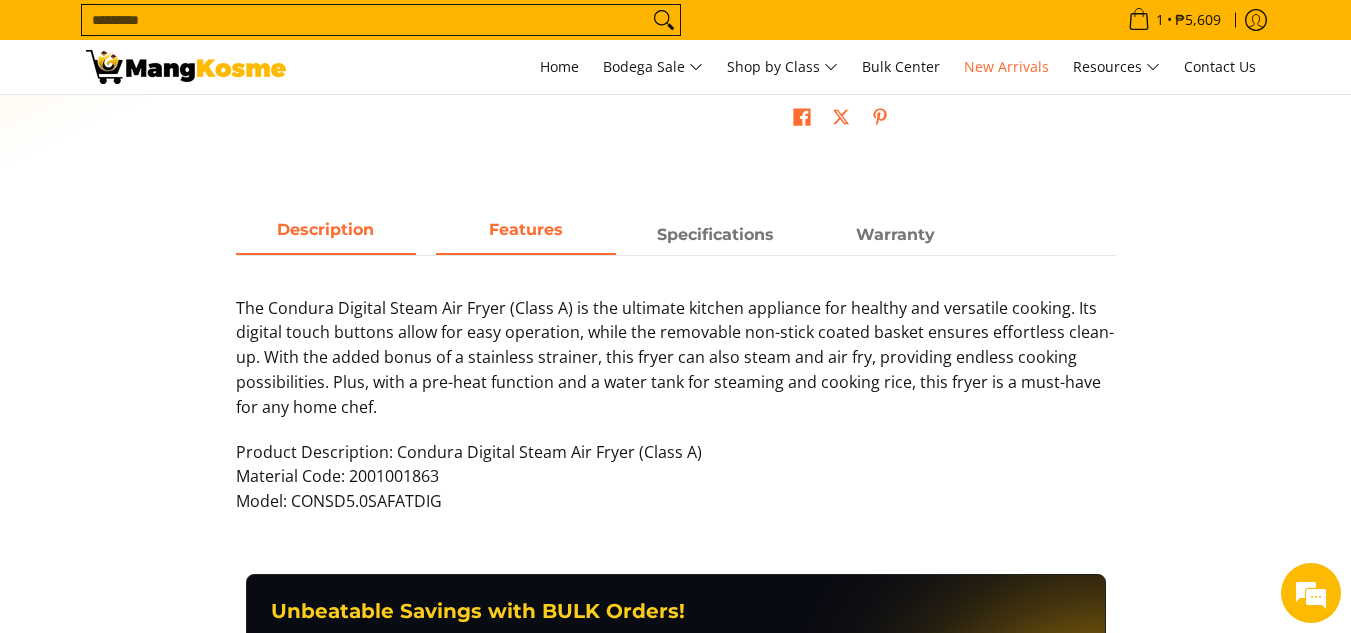 click on "Features" at bounding box center (526, 229) 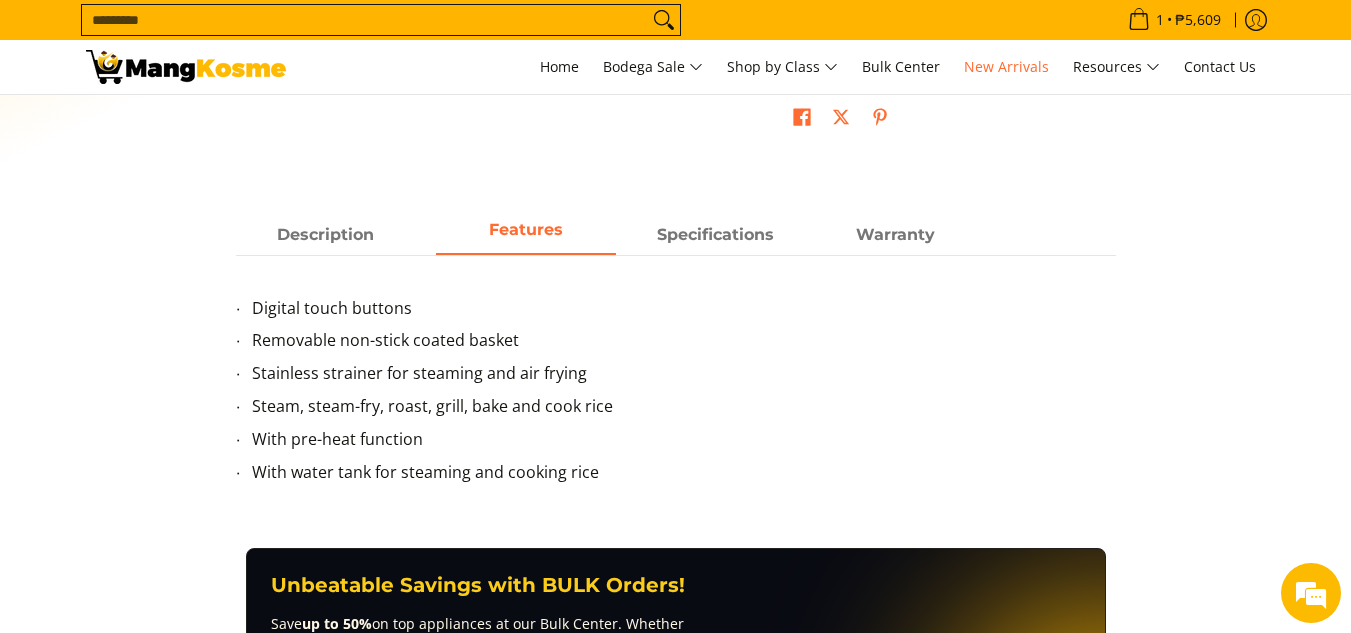 click on "Skip to Main Content
Enable zoom Disable zoom
Enable zoom Disable zoom
Home New Arrivals
Condura Digital Steam Air Fryer, Gray (Class A)
Product Class
Class A
₱5,609.00" at bounding box center (675, 307) 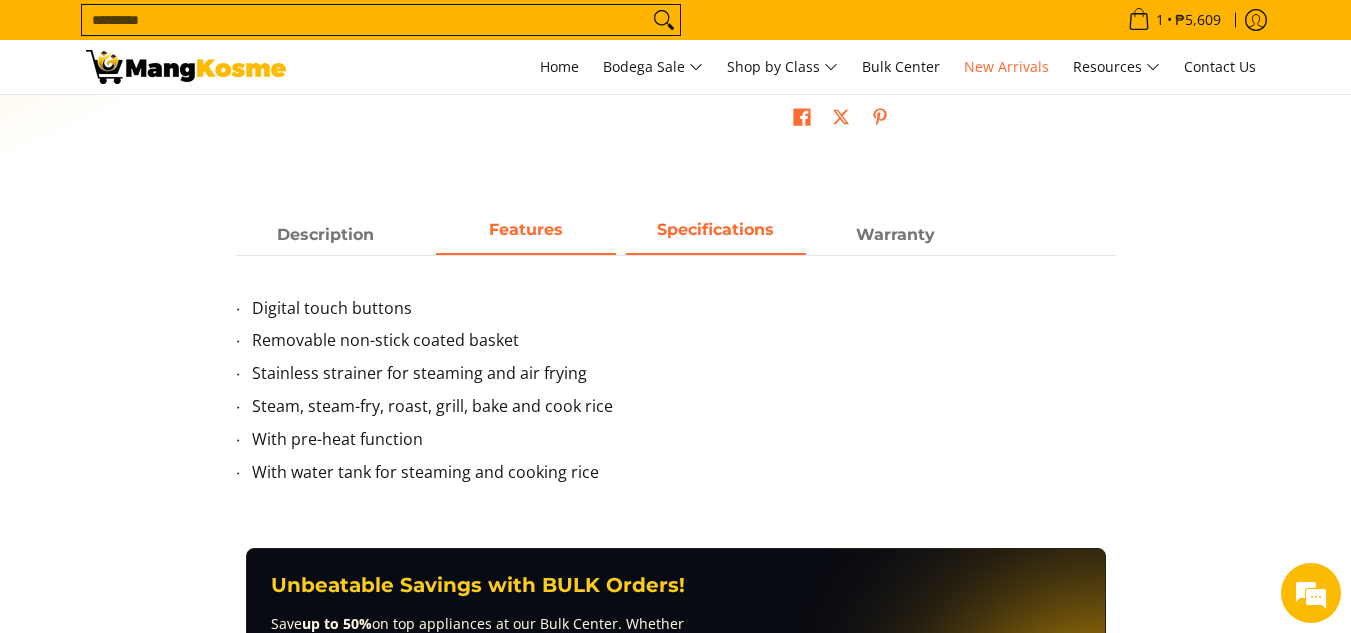 click on "Specifications" at bounding box center [715, 229] 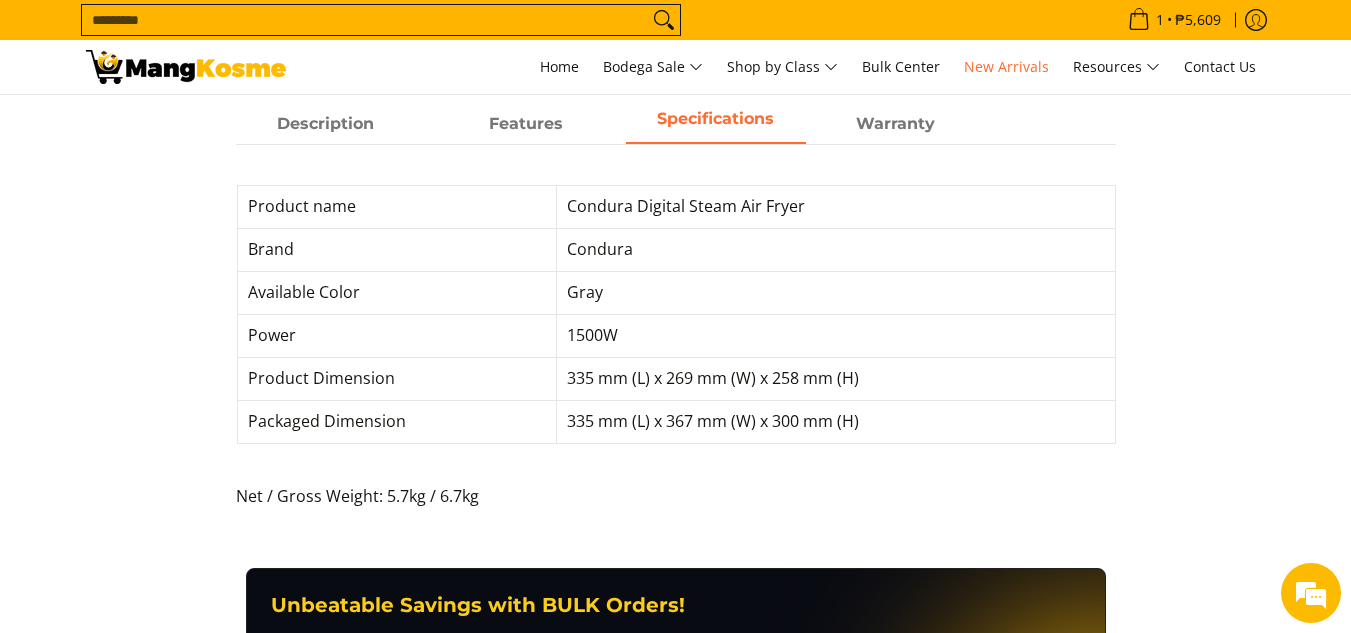 scroll, scrollTop: 900, scrollLeft: 0, axis: vertical 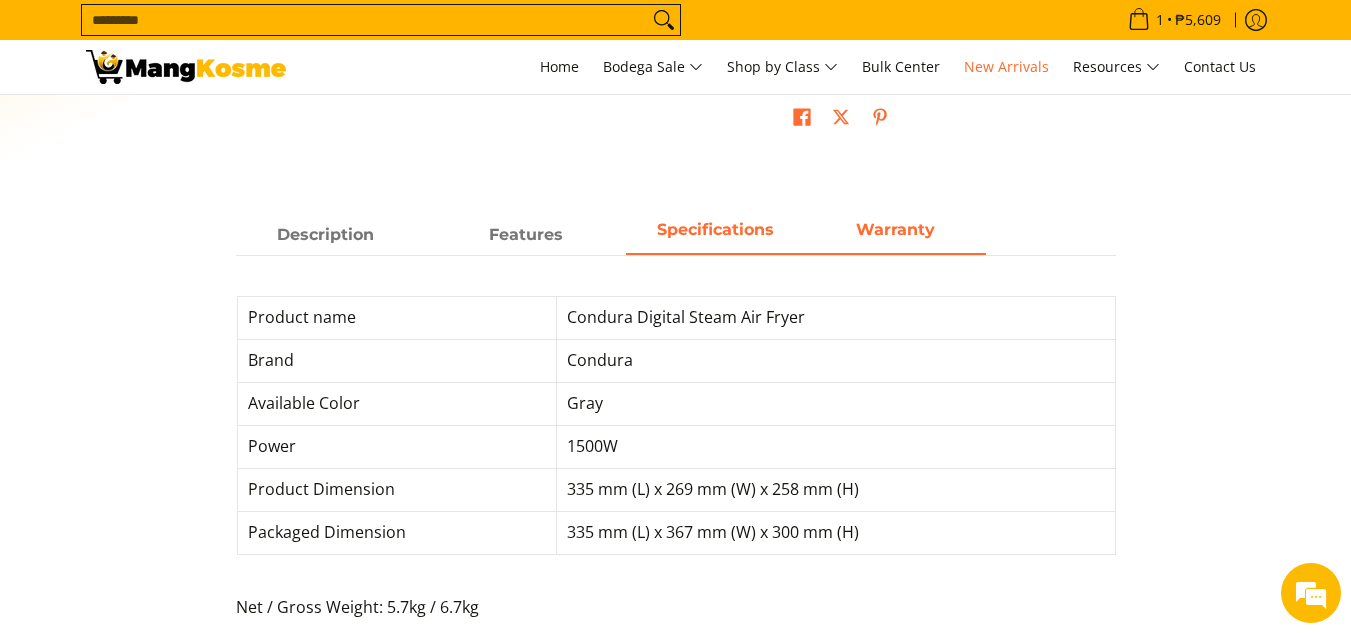 click on "Warranty" at bounding box center [895, 229] 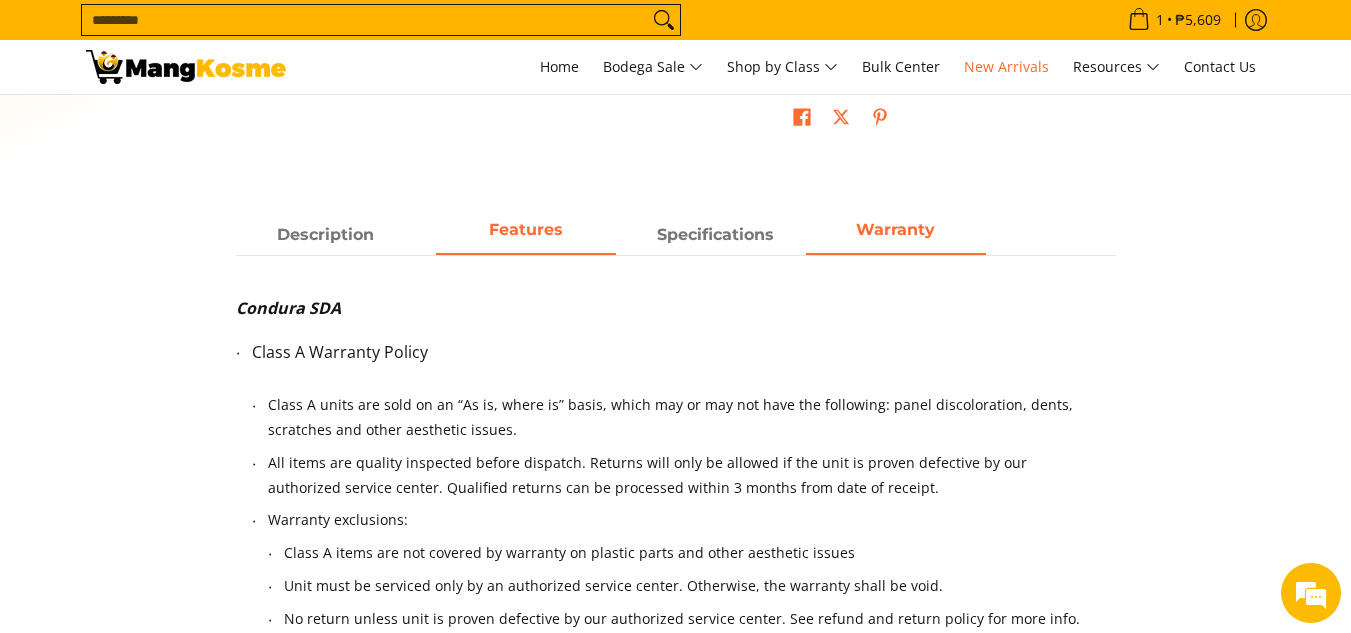 click on "Features" at bounding box center (526, 235) 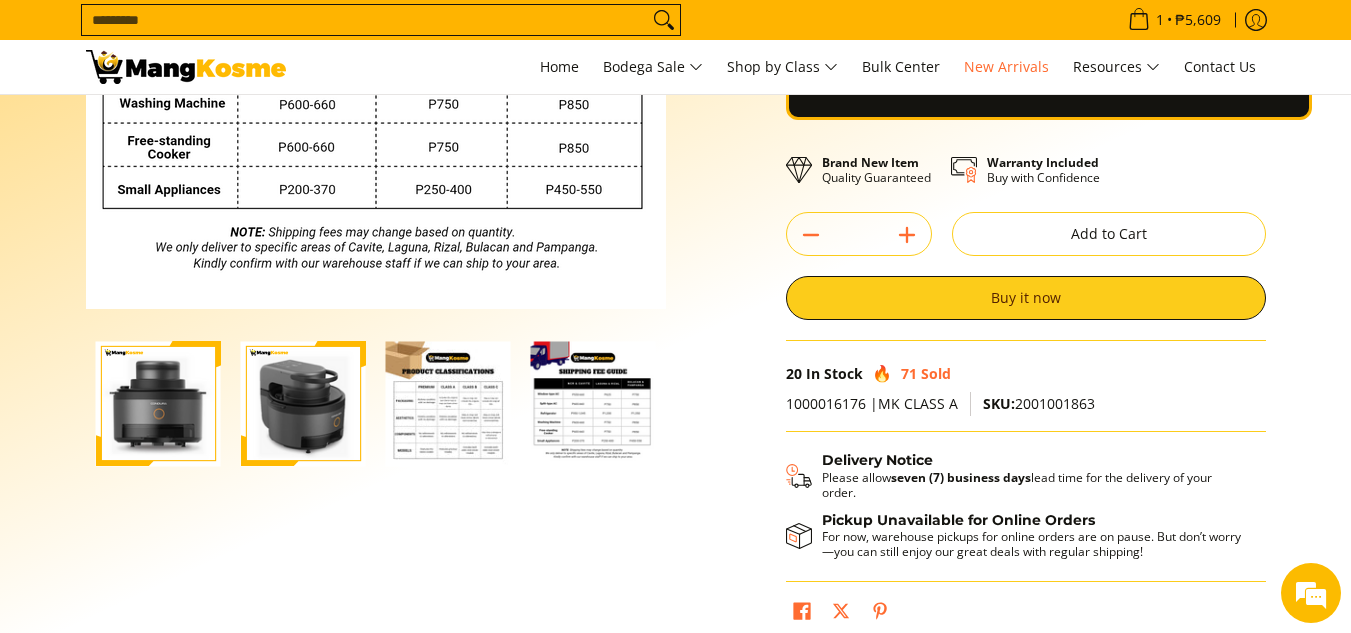 scroll, scrollTop: 600, scrollLeft: 0, axis: vertical 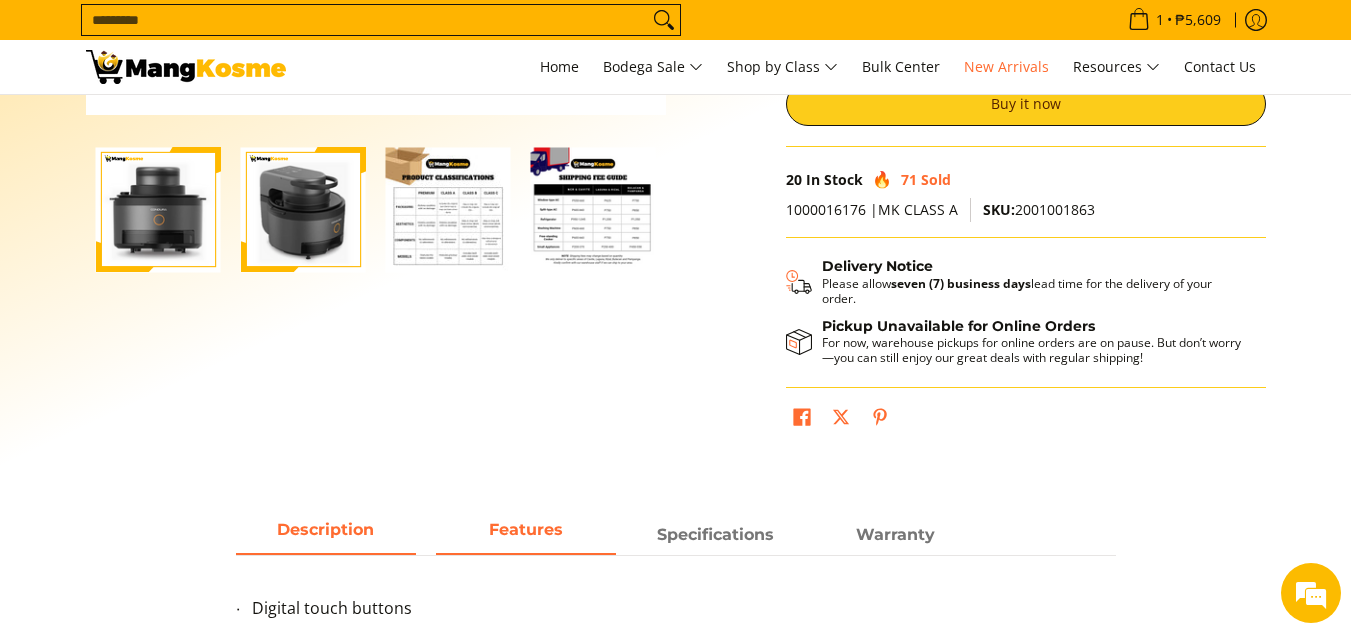 click on "Description" at bounding box center [326, 535] 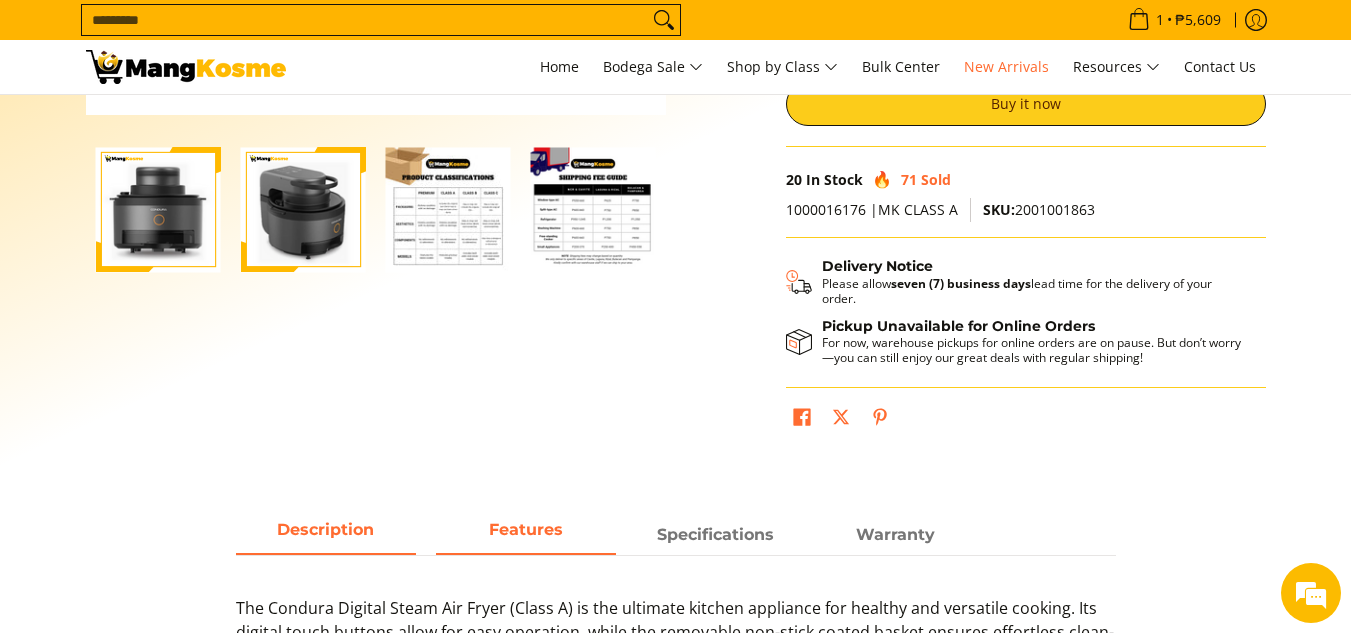 click on "Features" at bounding box center [526, 529] 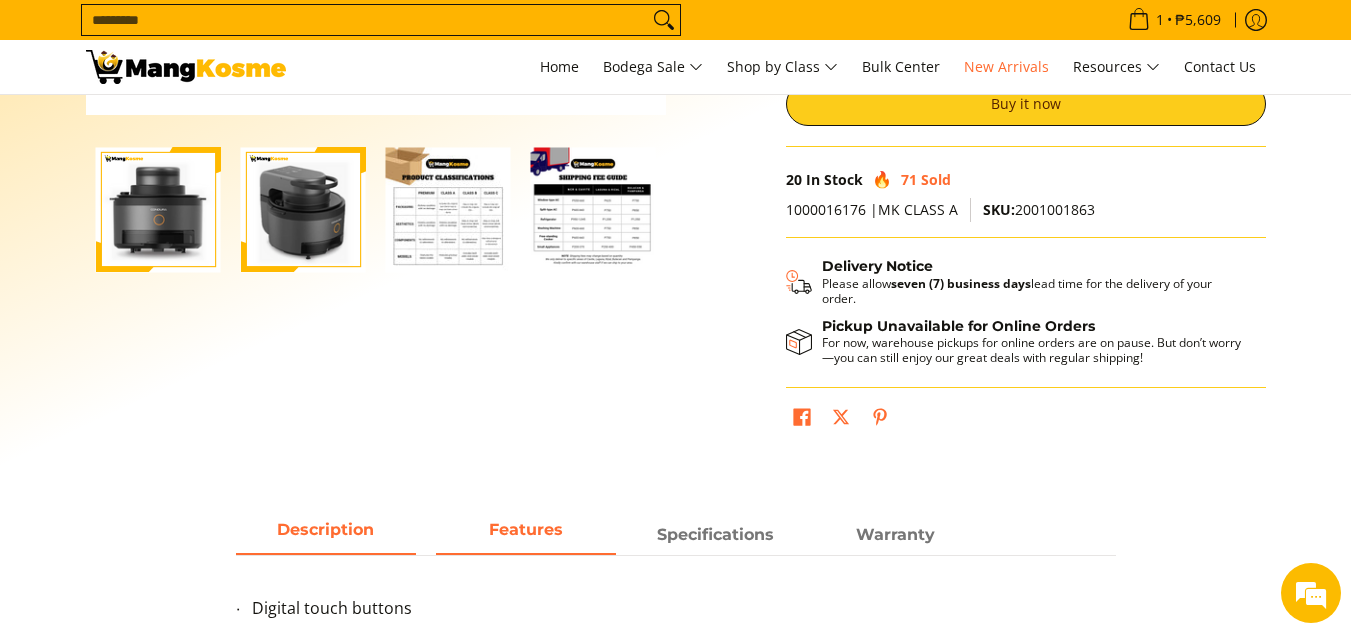click on "Description" at bounding box center (326, 535) 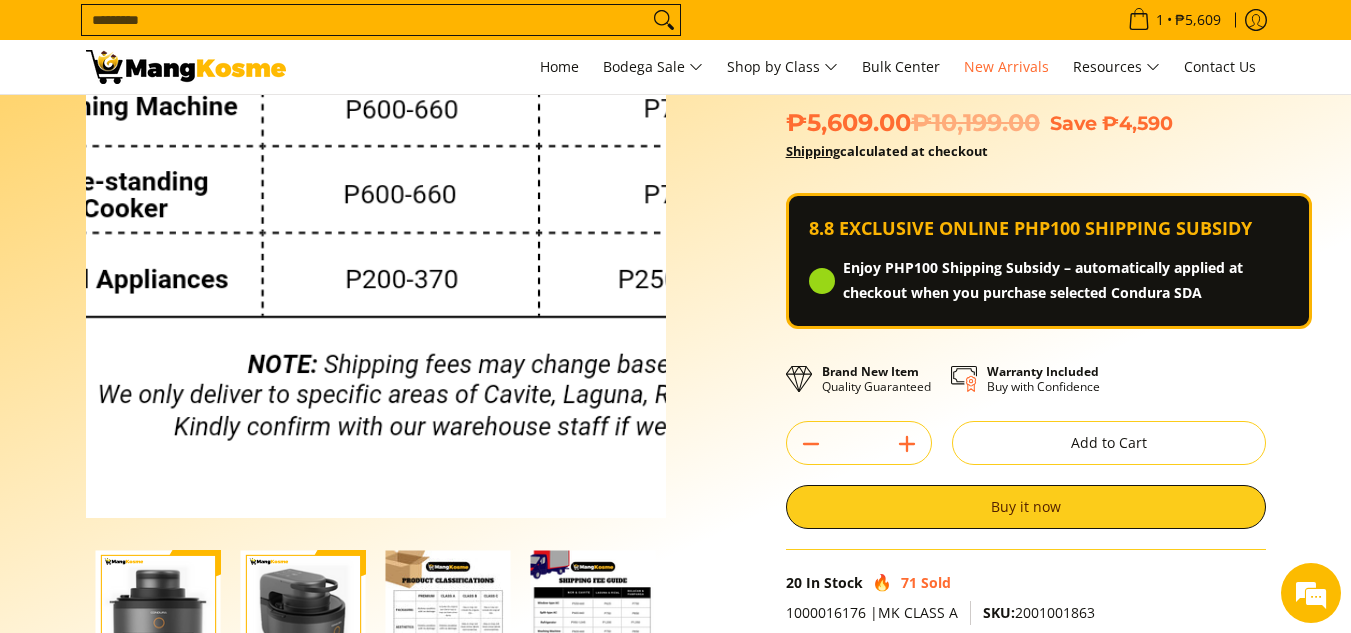scroll, scrollTop: 200, scrollLeft: 0, axis: vertical 